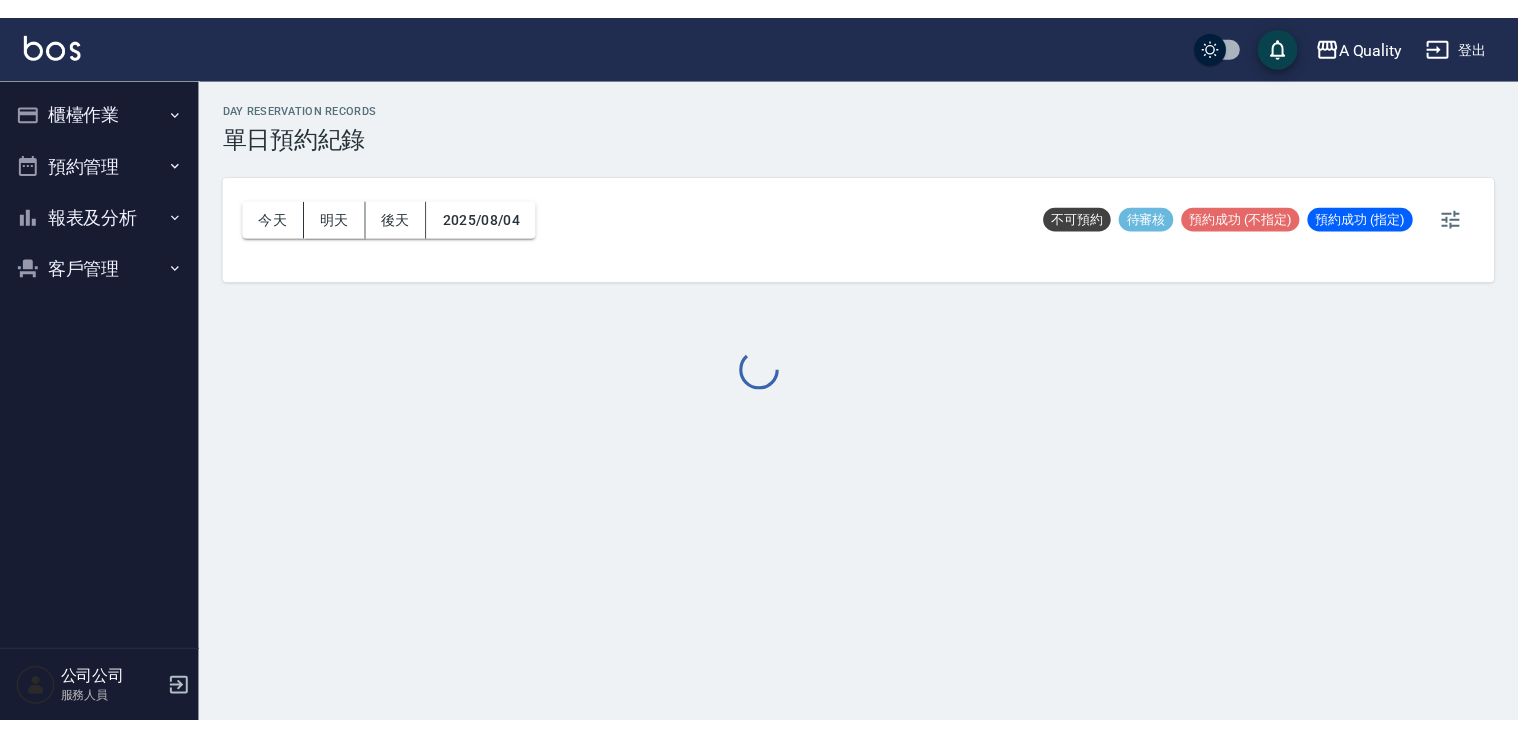 scroll, scrollTop: 0, scrollLeft: 0, axis: both 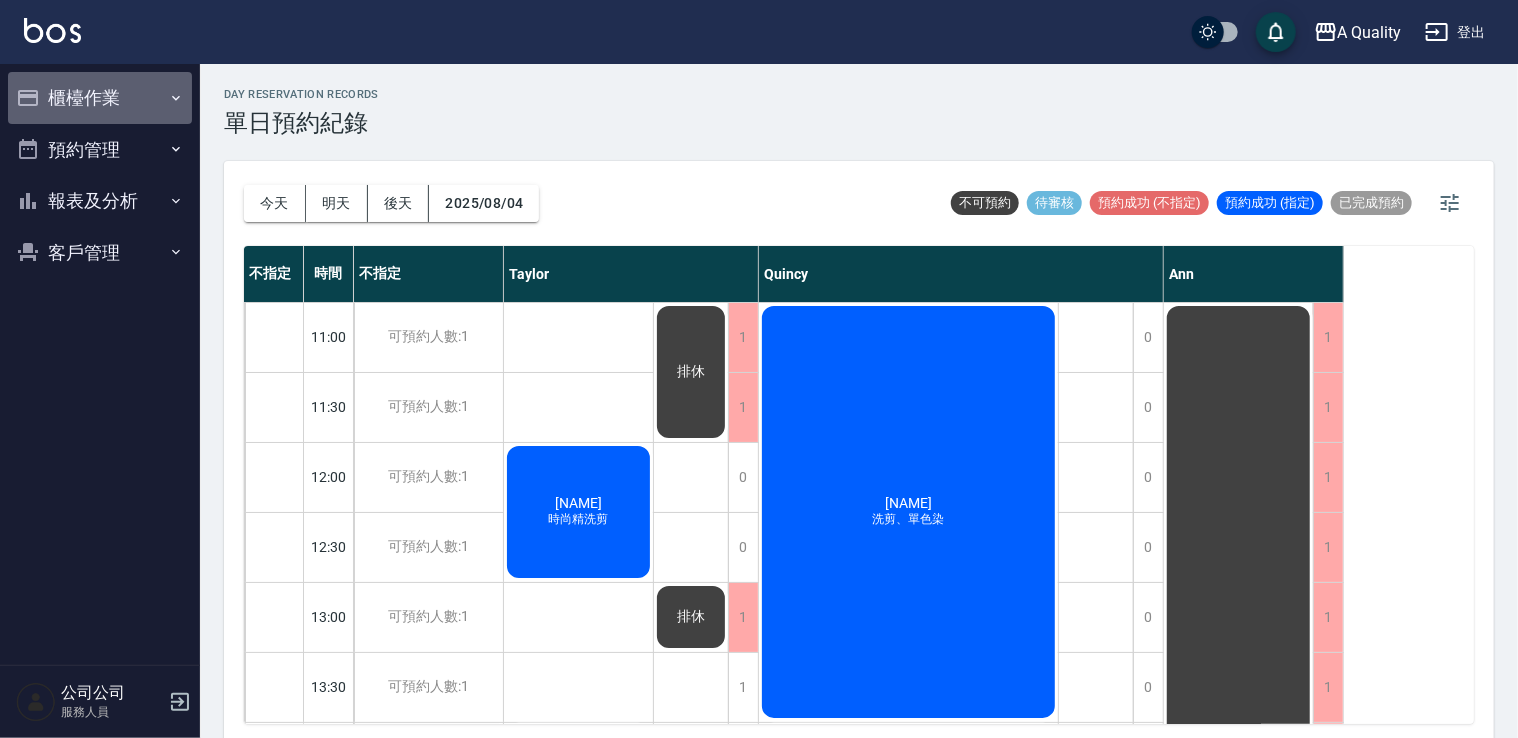 click on "櫃檯作業" at bounding box center [100, 98] 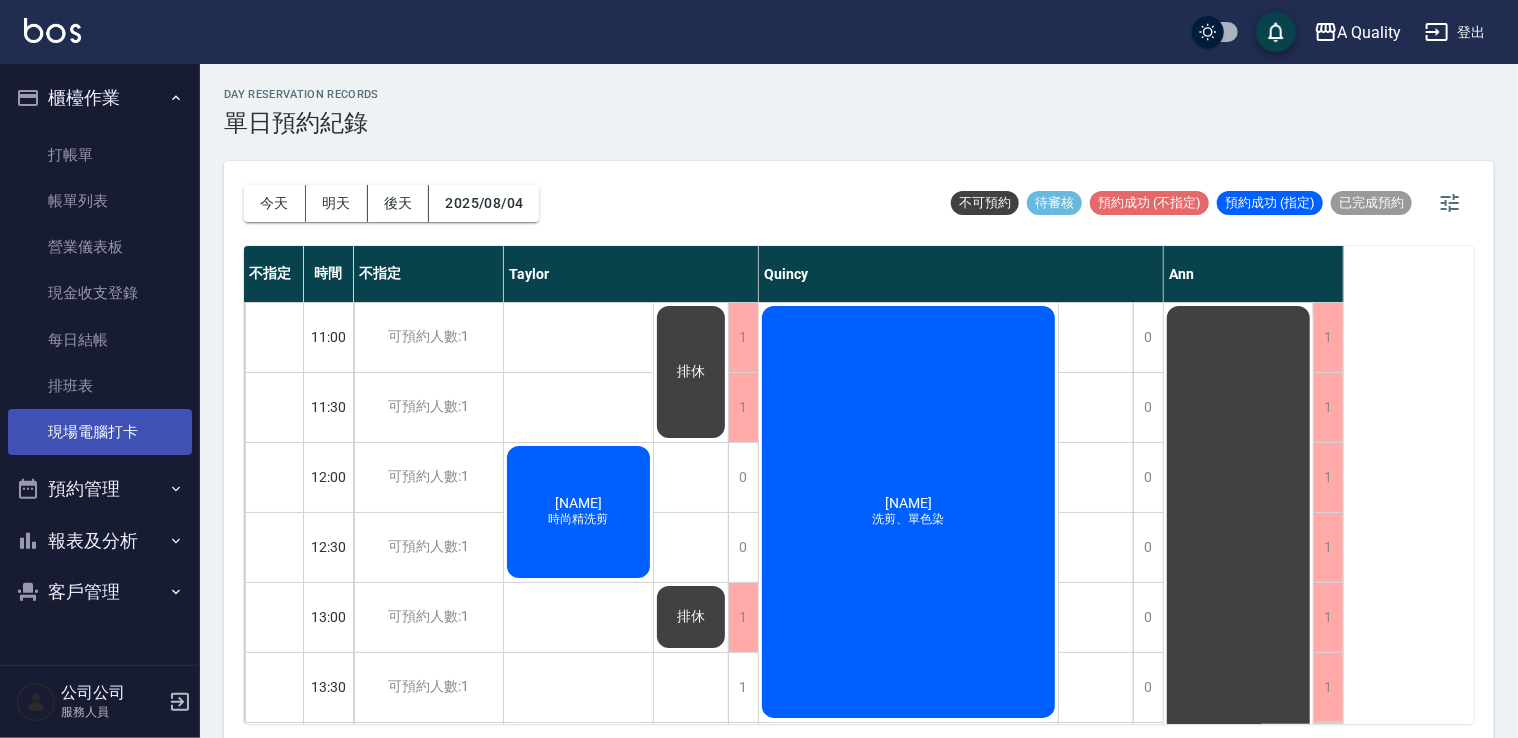 click on "現場電腦打卡" at bounding box center (100, 432) 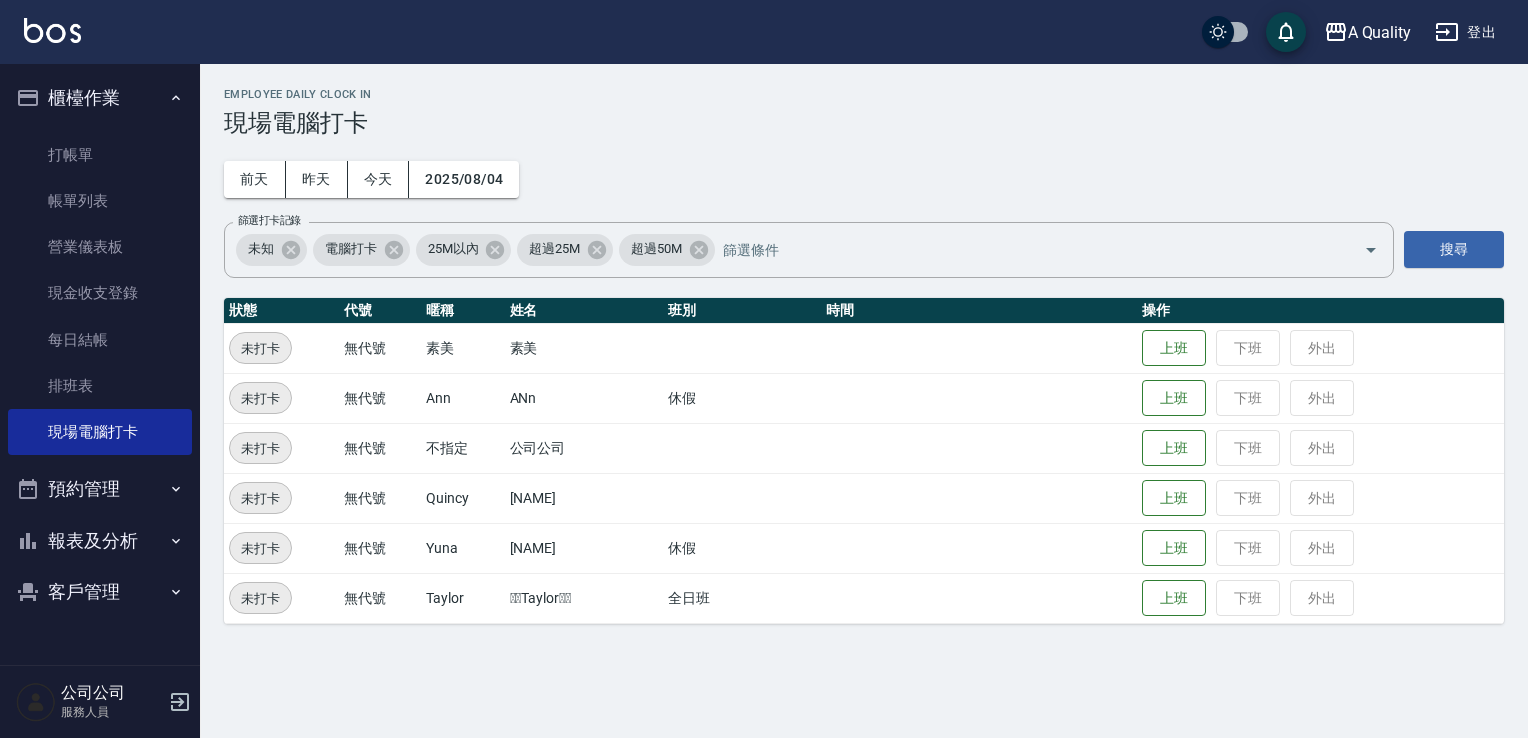 click on "上班 下班 外出" at bounding box center (1320, 348) 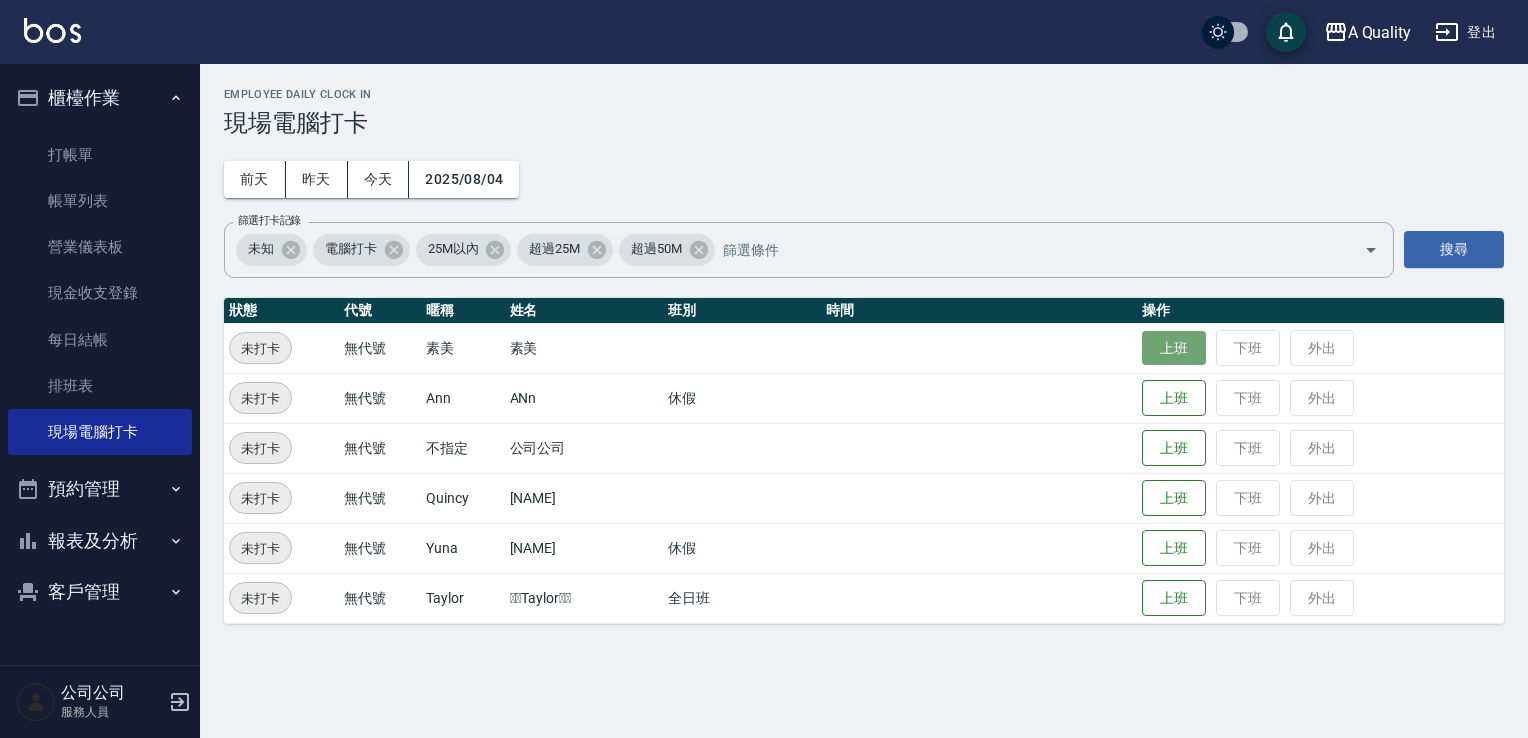 click on "上班" at bounding box center (1174, 348) 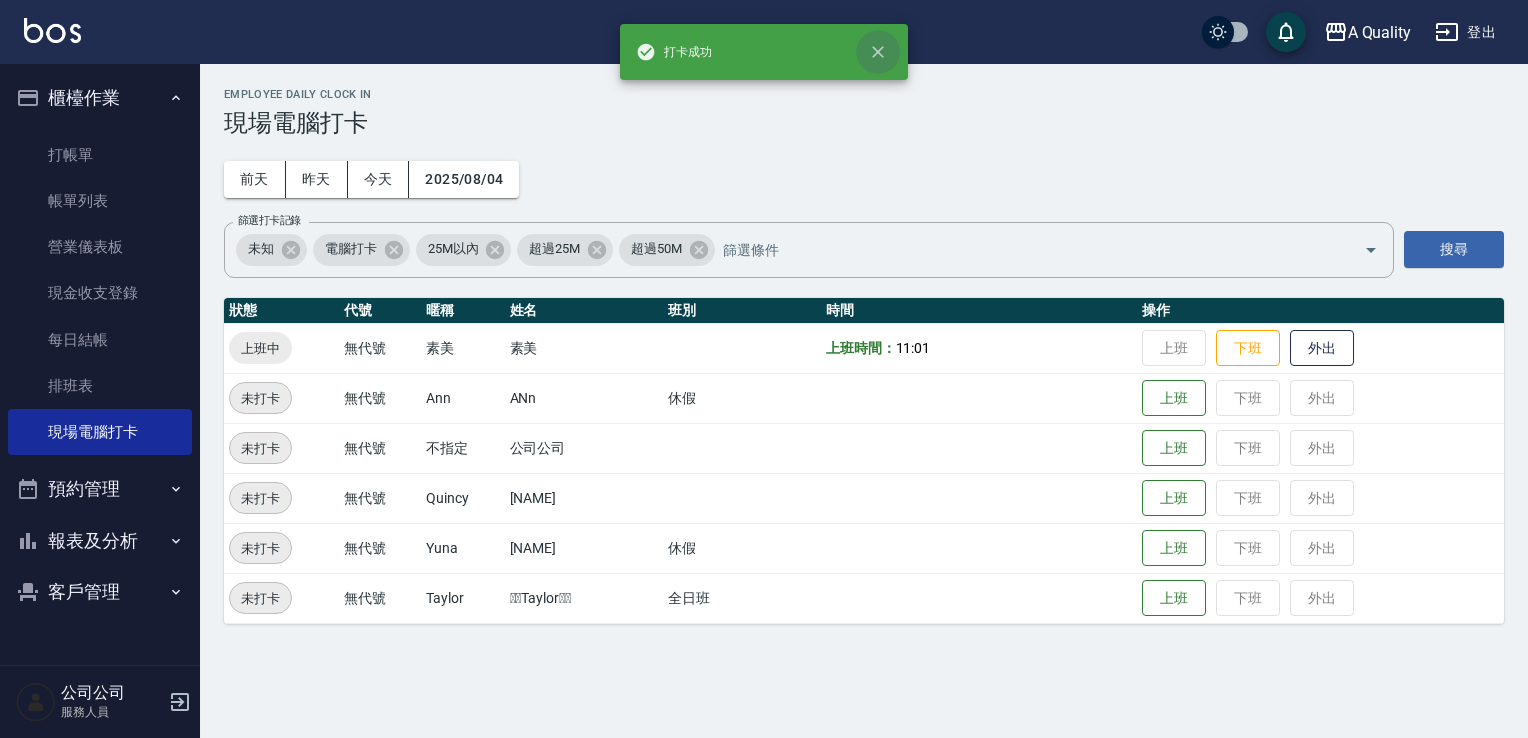 click 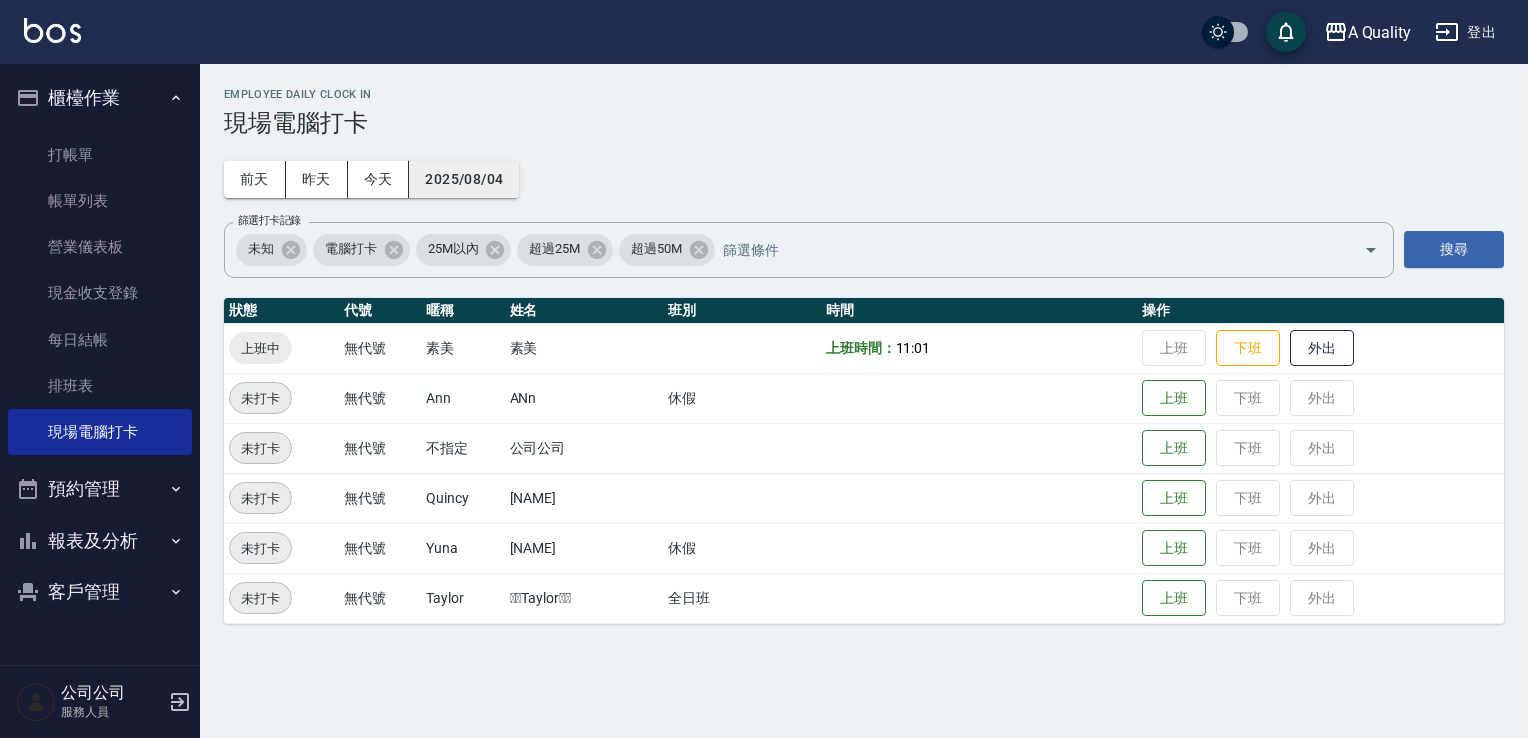click on "2025/08/04" at bounding box center (464, 179) 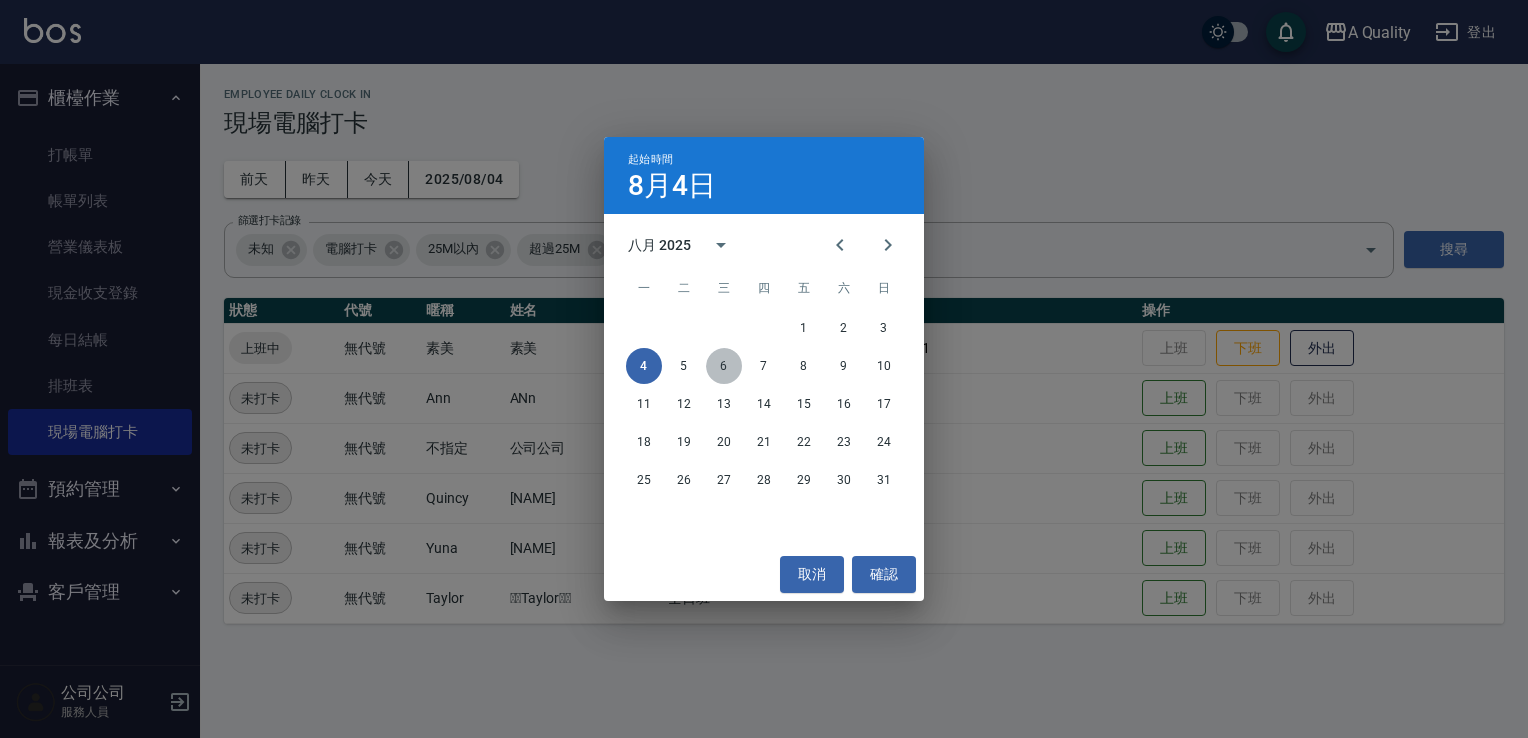 click on "6" at bounding box center (724, 366) 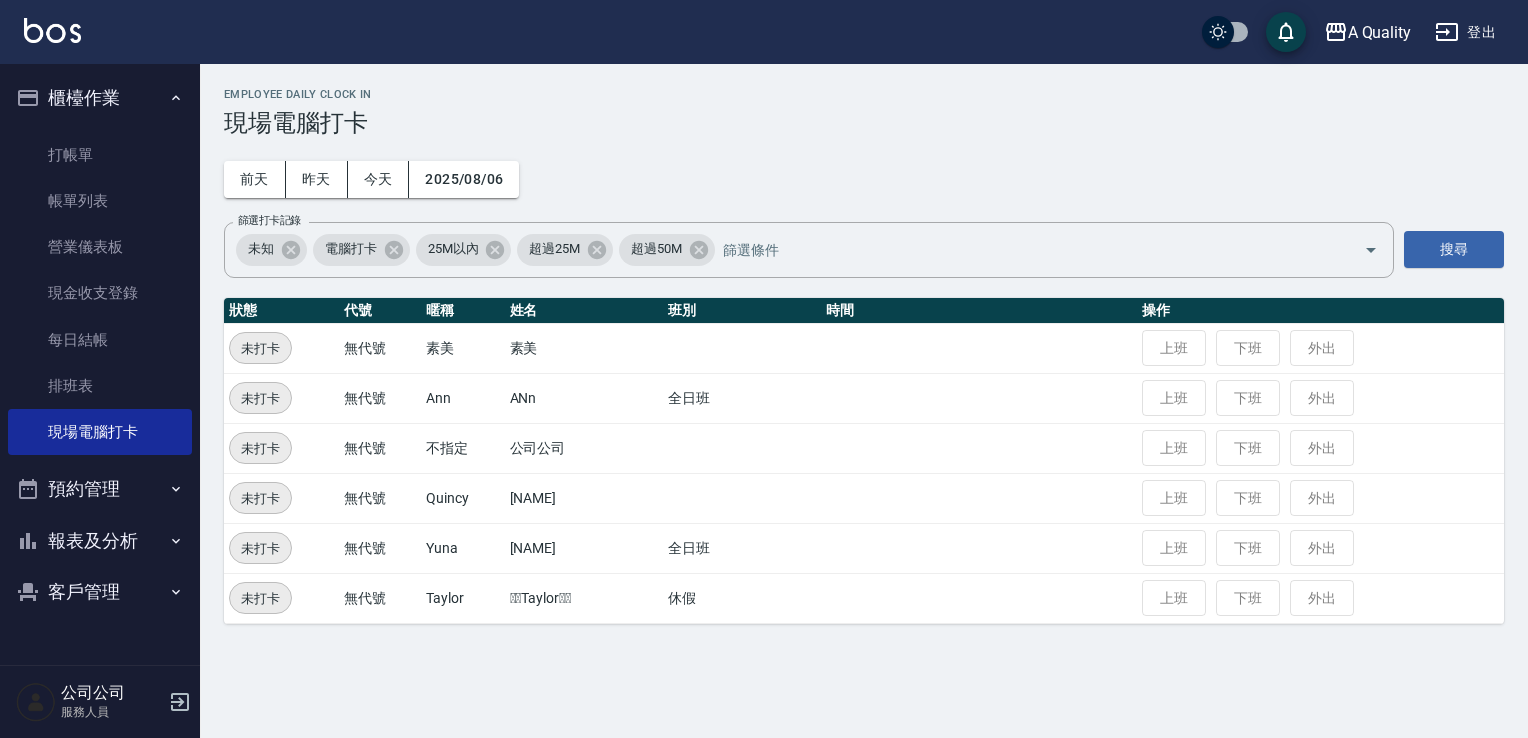 click on "預約管理" at bounding box center (100, 489) 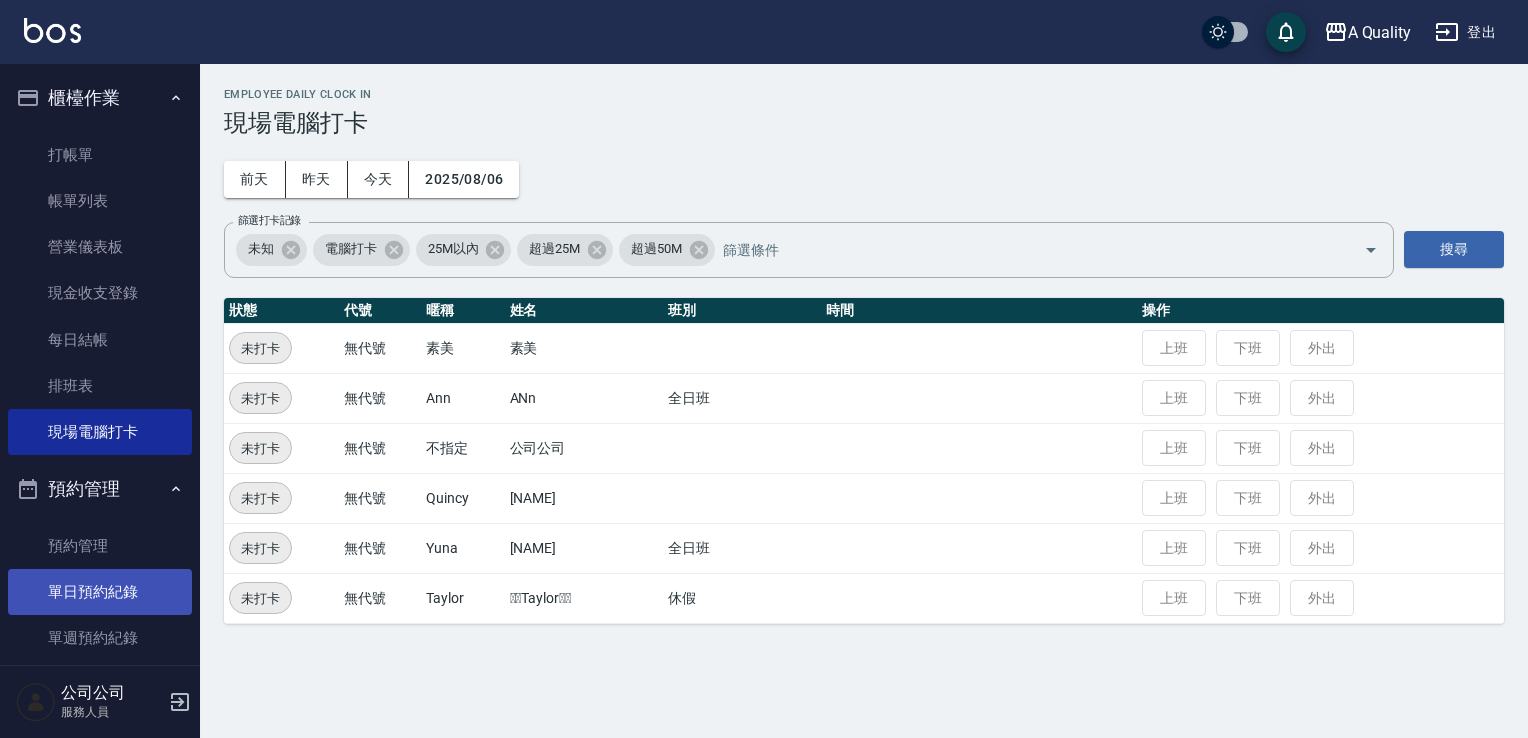 click on "單日預約紀錄" at bounding box center (100, 592) 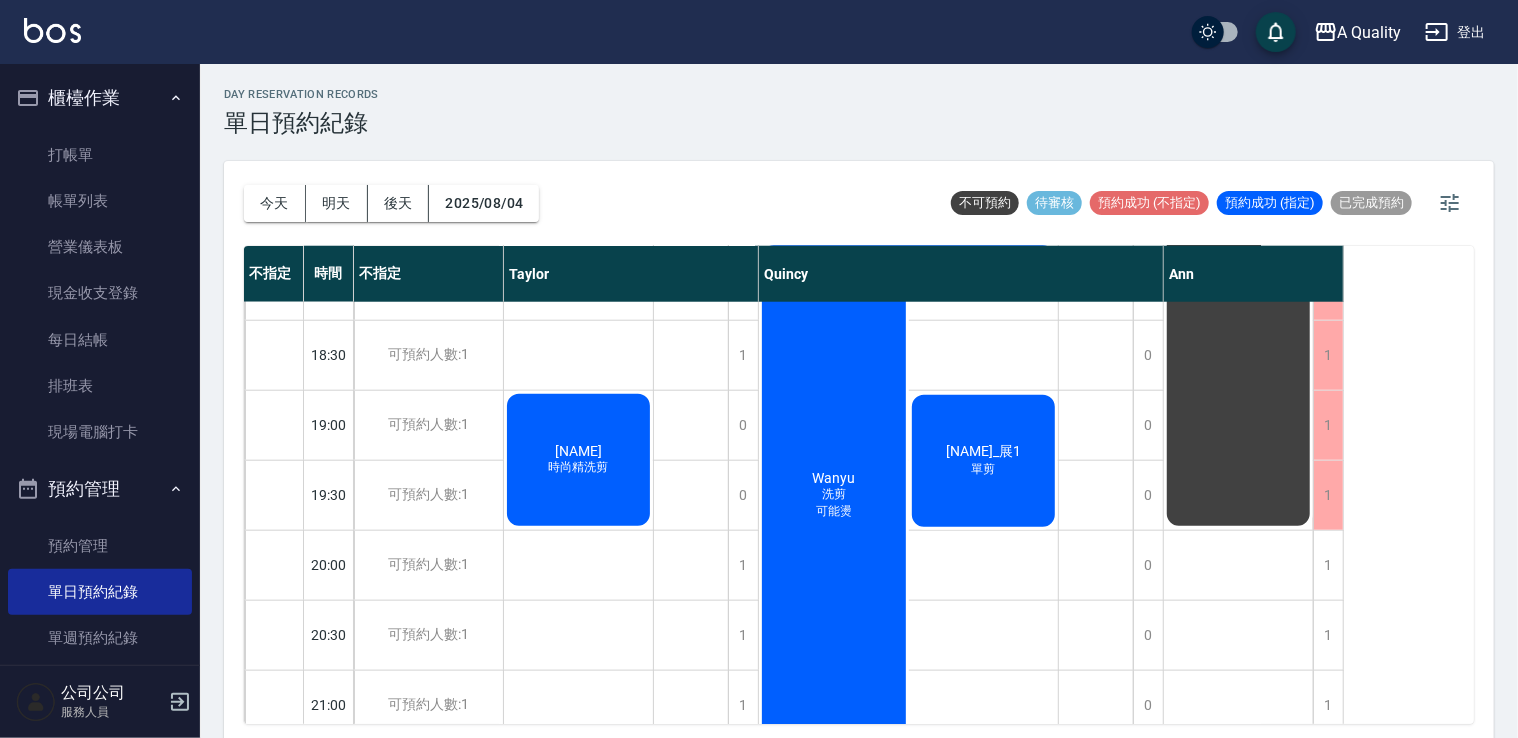 scroll, scrollTop: 1063, scrollLeft: 0, axis: vertical 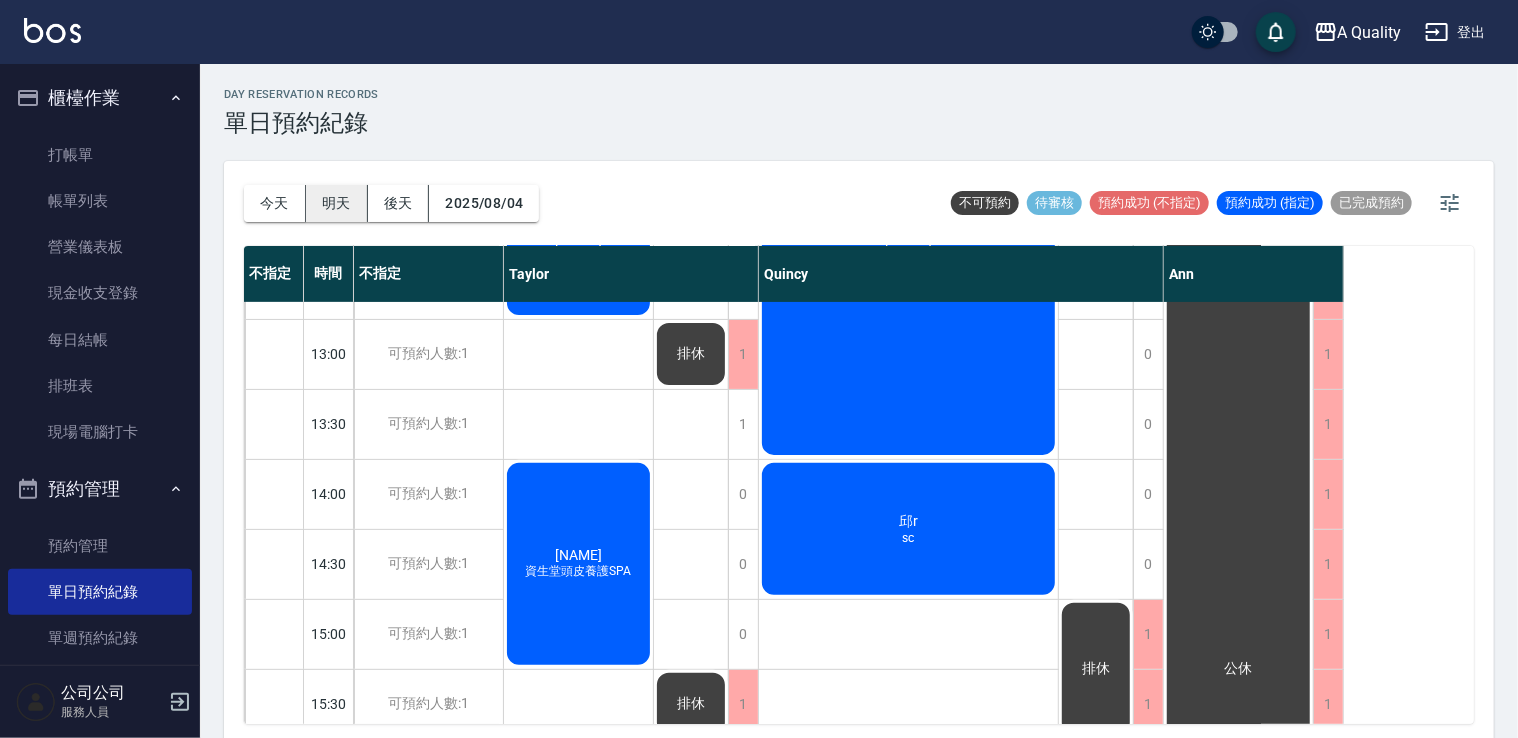 click on "明天" at bounding box center (337, 203) 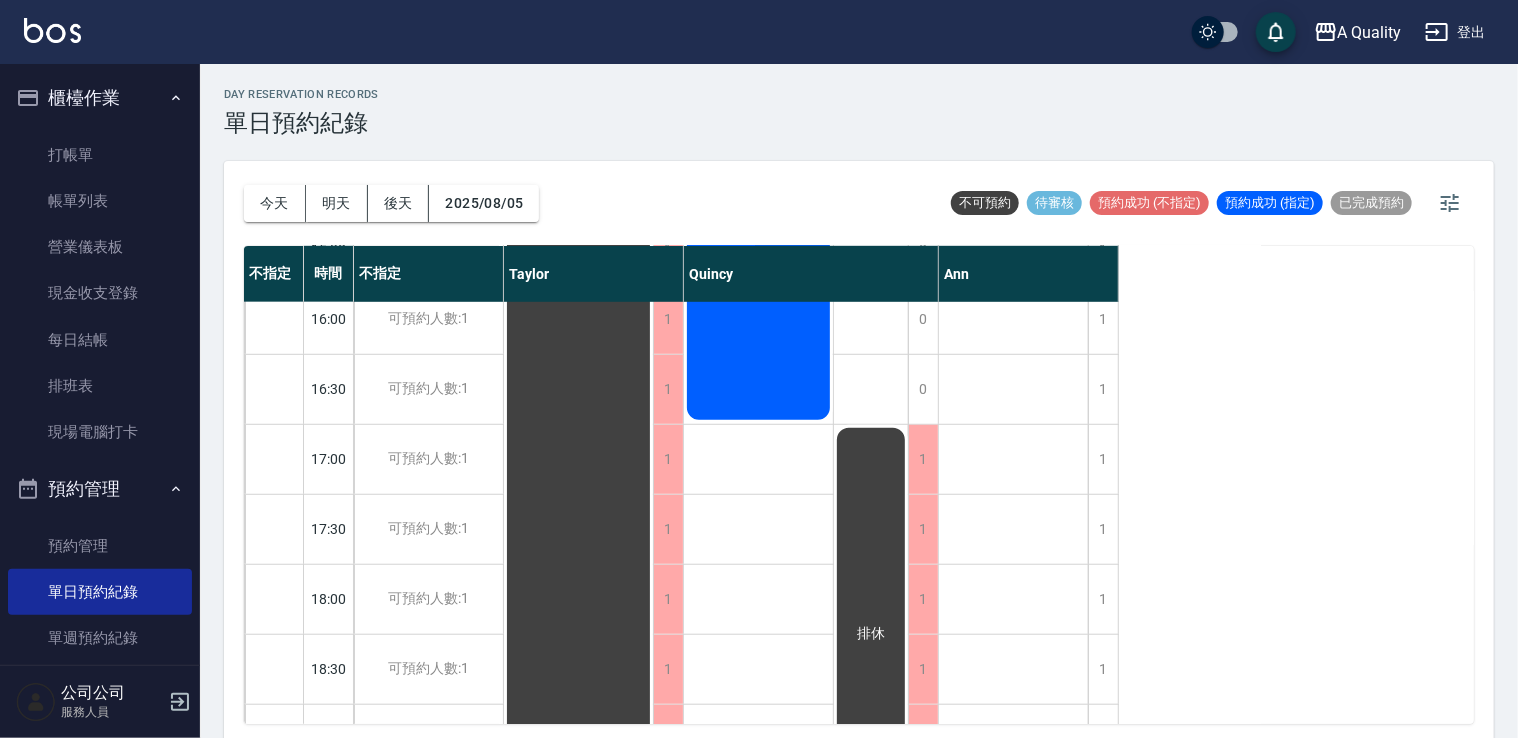scroll, scrollTop: 853, scrollLeft: 0, axis: vertical 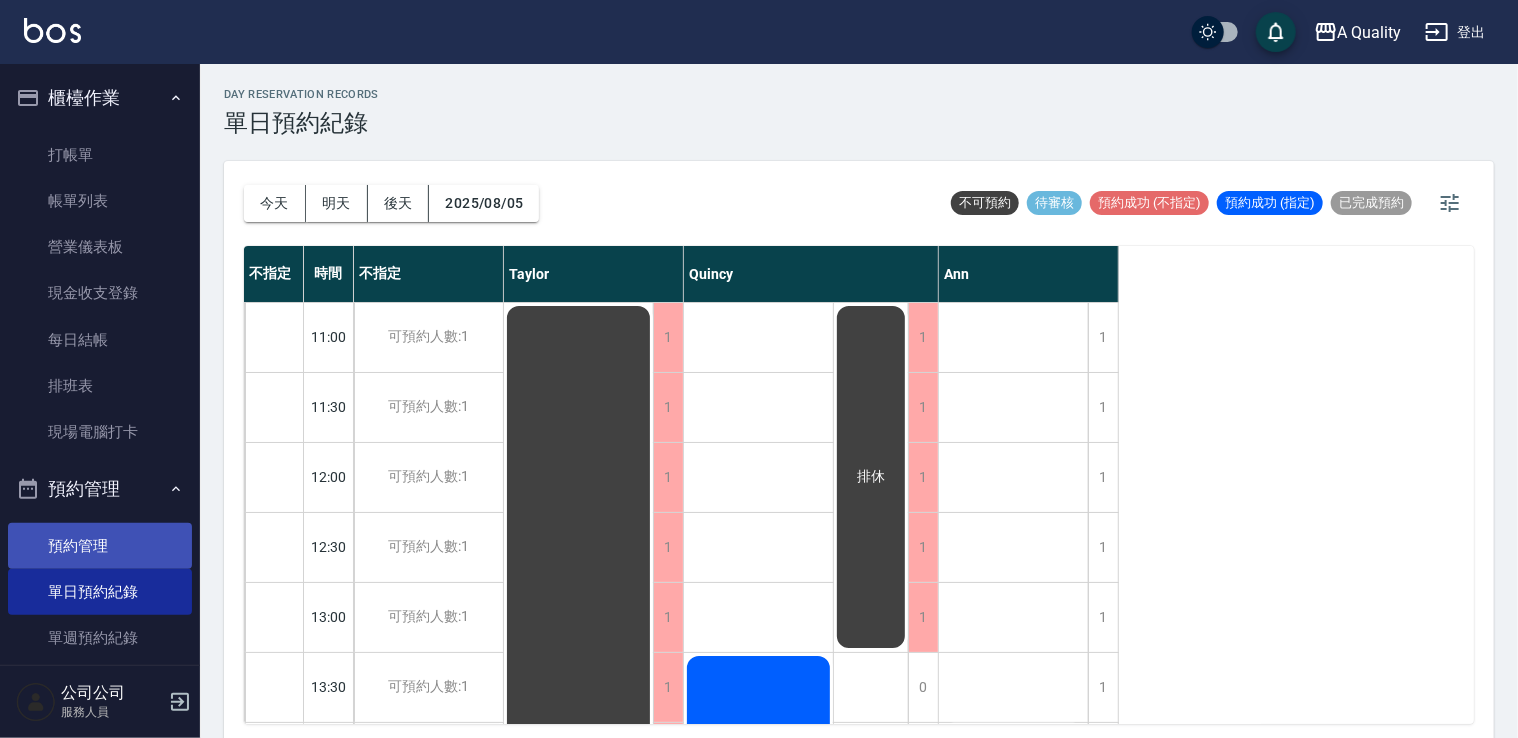drag, startPoint x: 104, startPoint y: 531, endPoint x: 126, endPoint y: 539, distance: 23.409399 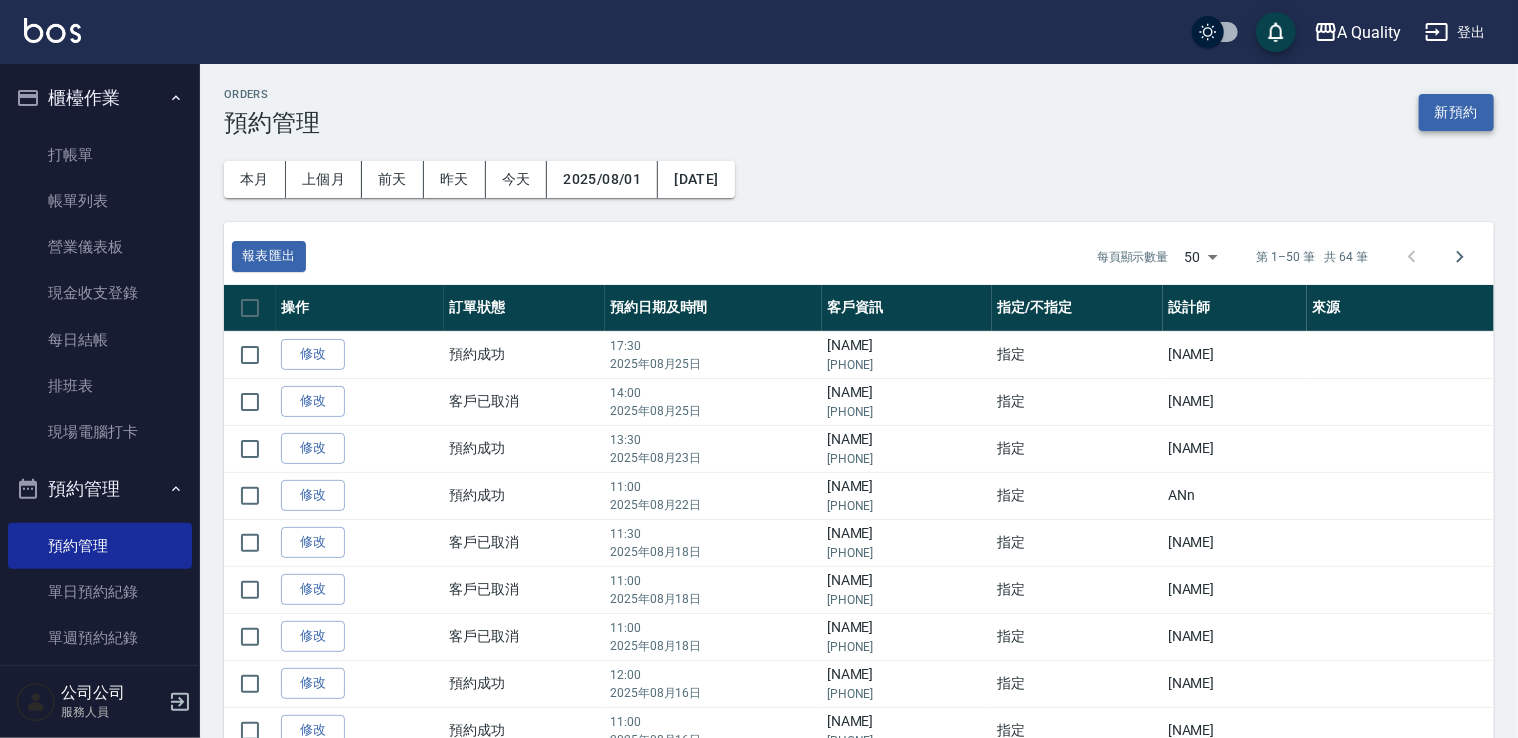 click on "新預約" at bounding box center (1456, 112) 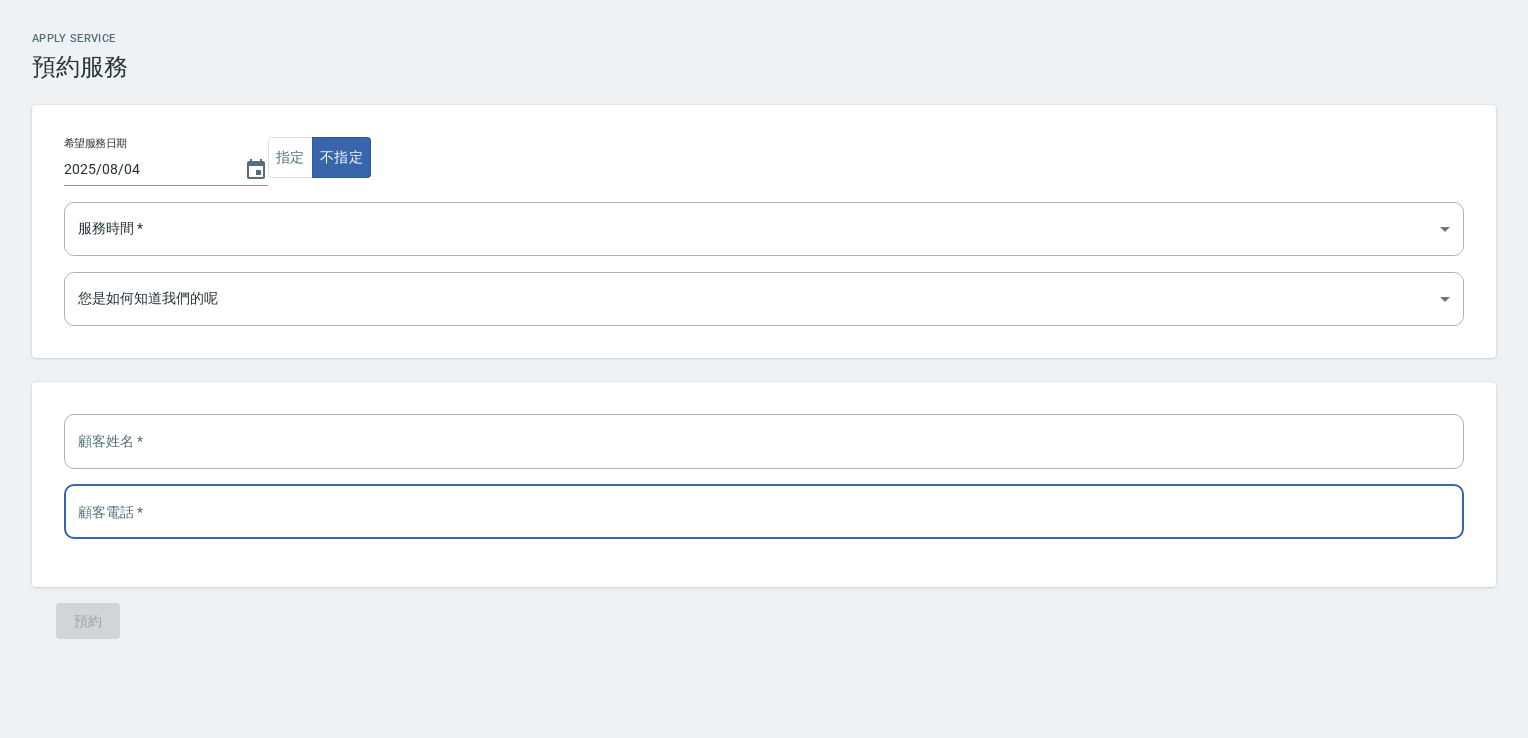 click at bounding box center [764, 512] 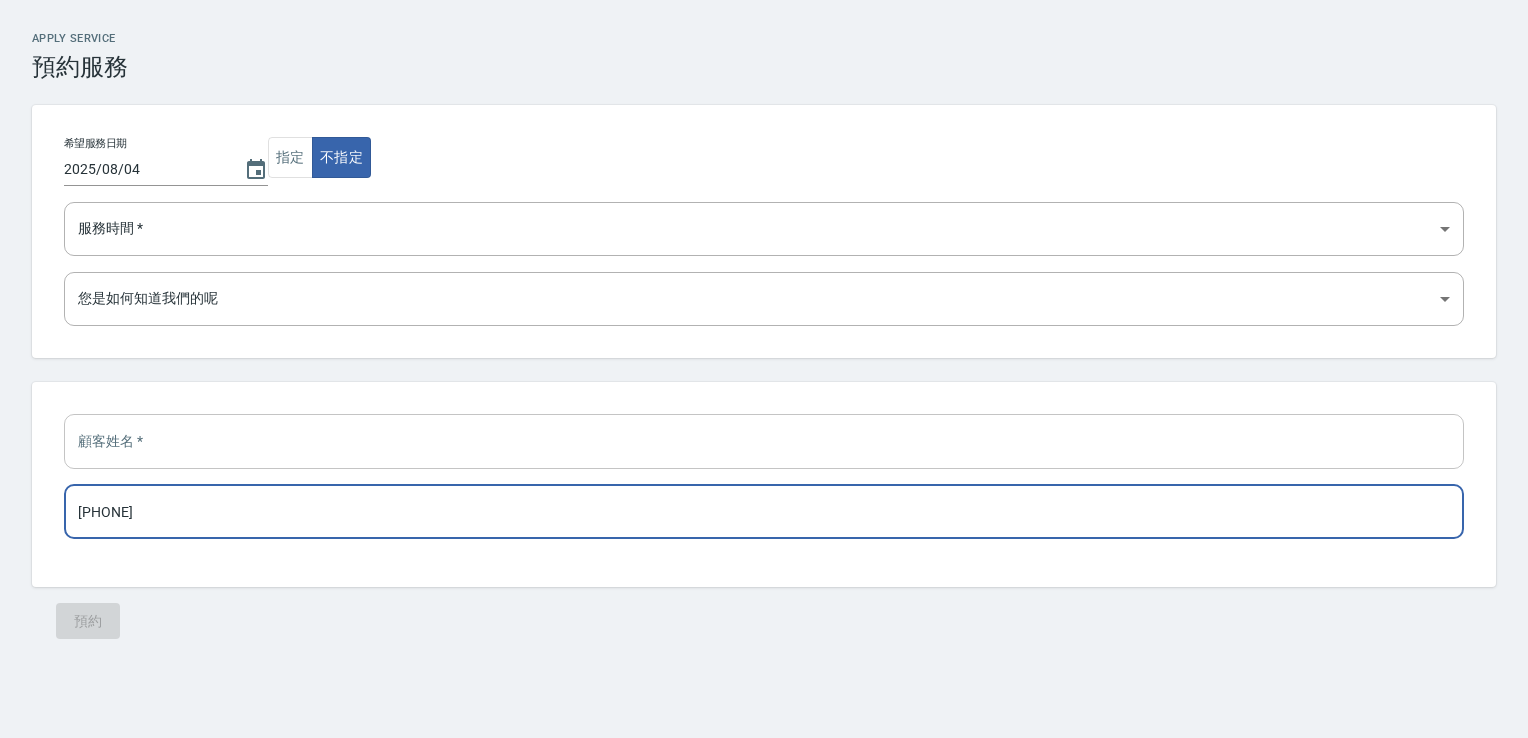 type on "[PHONE]" 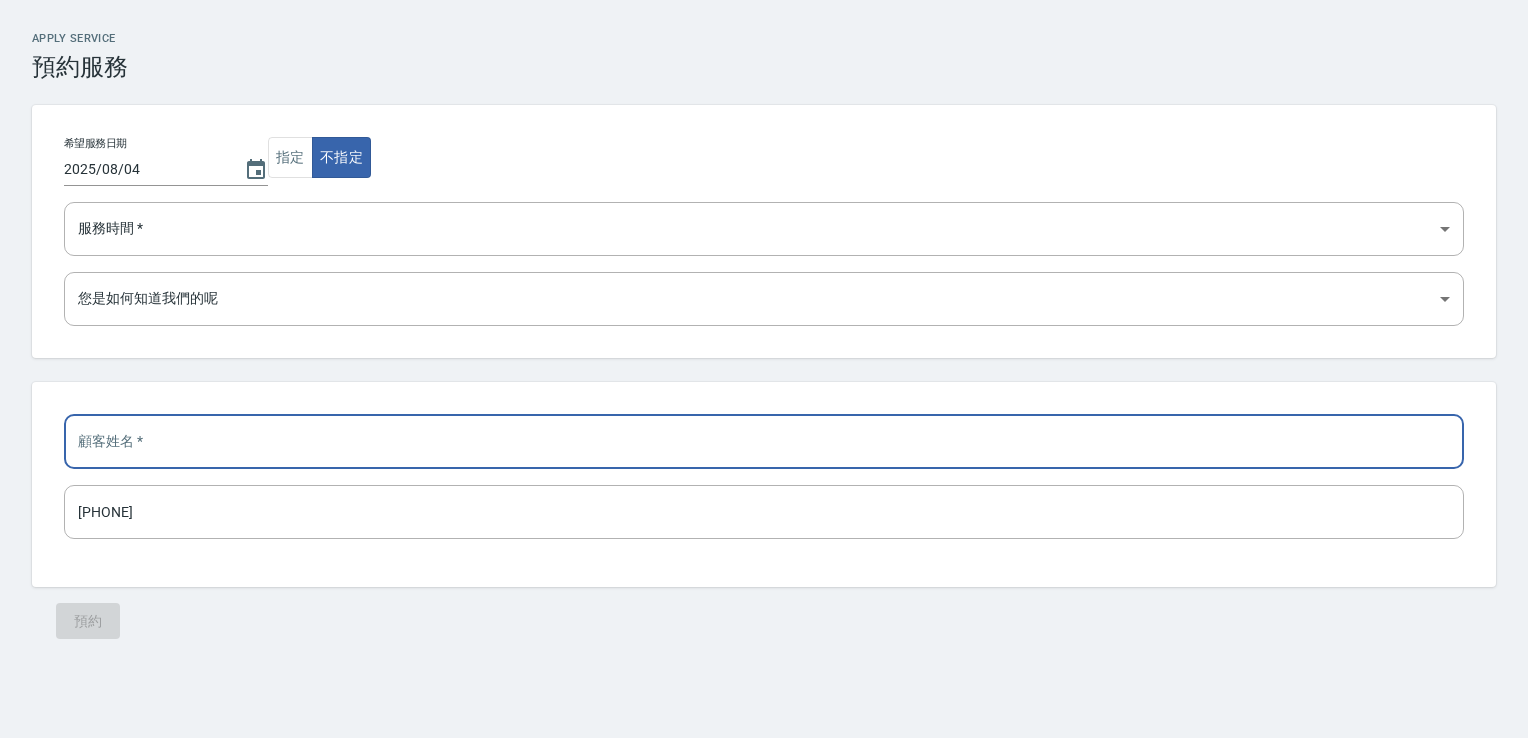 type on "5" 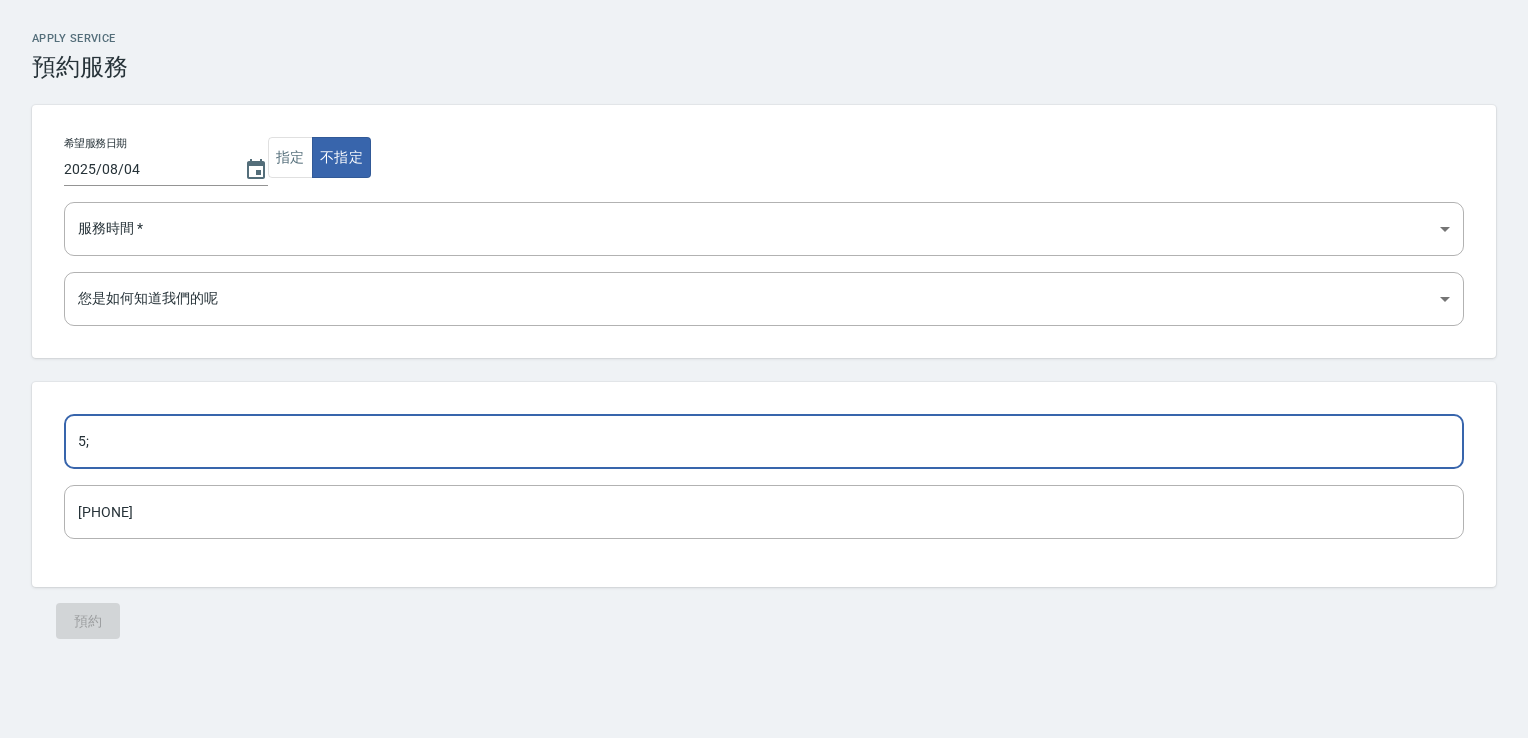 type on "5" 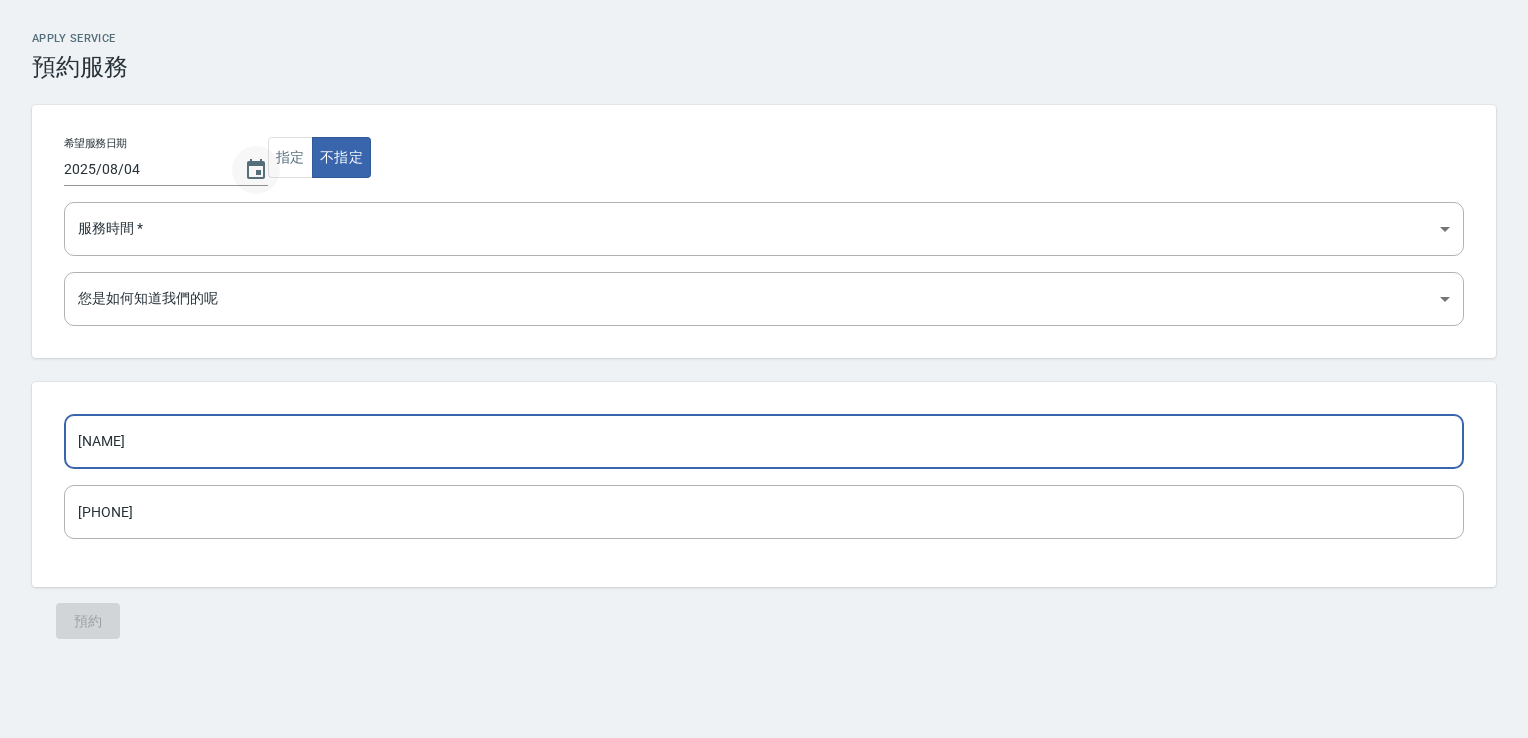 type on "[NAME]" 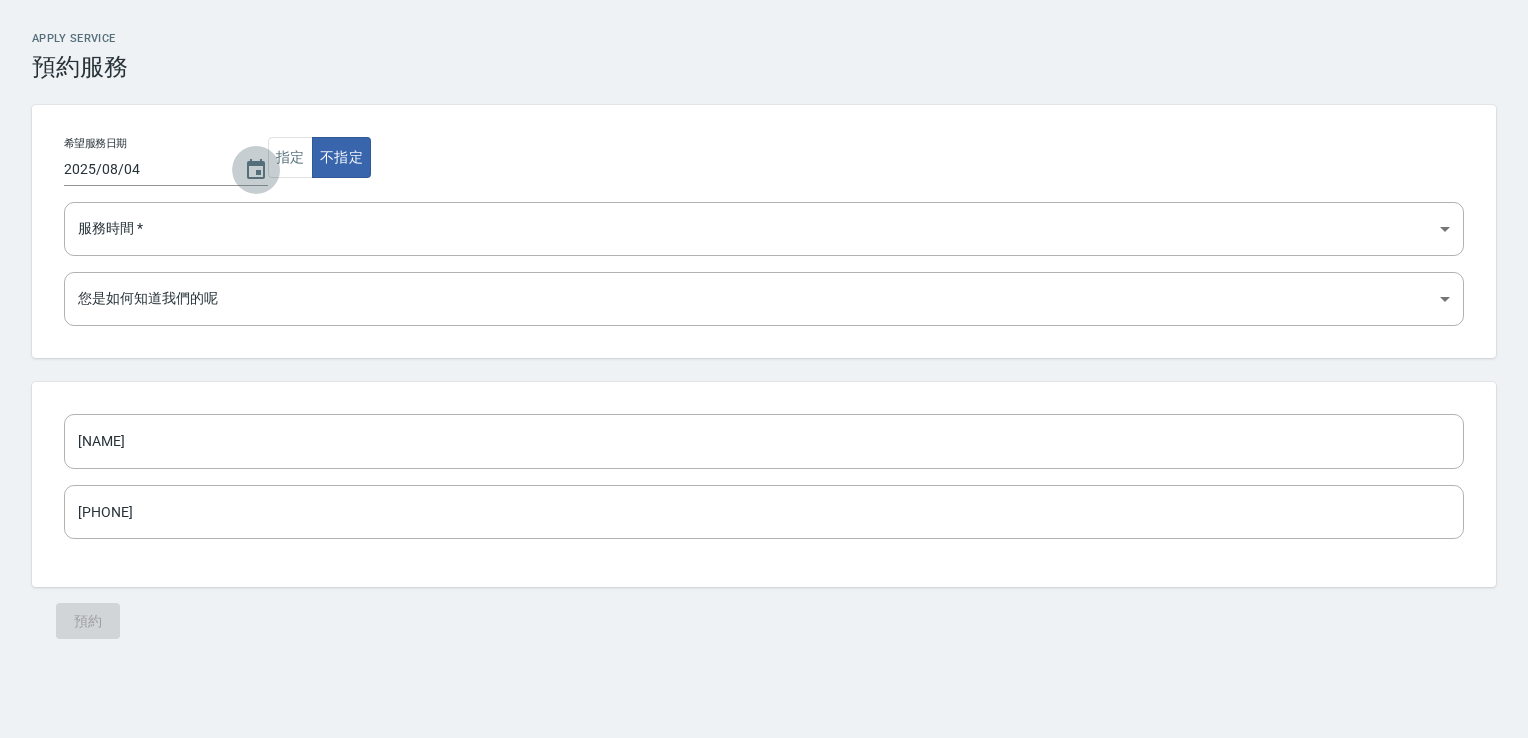 click 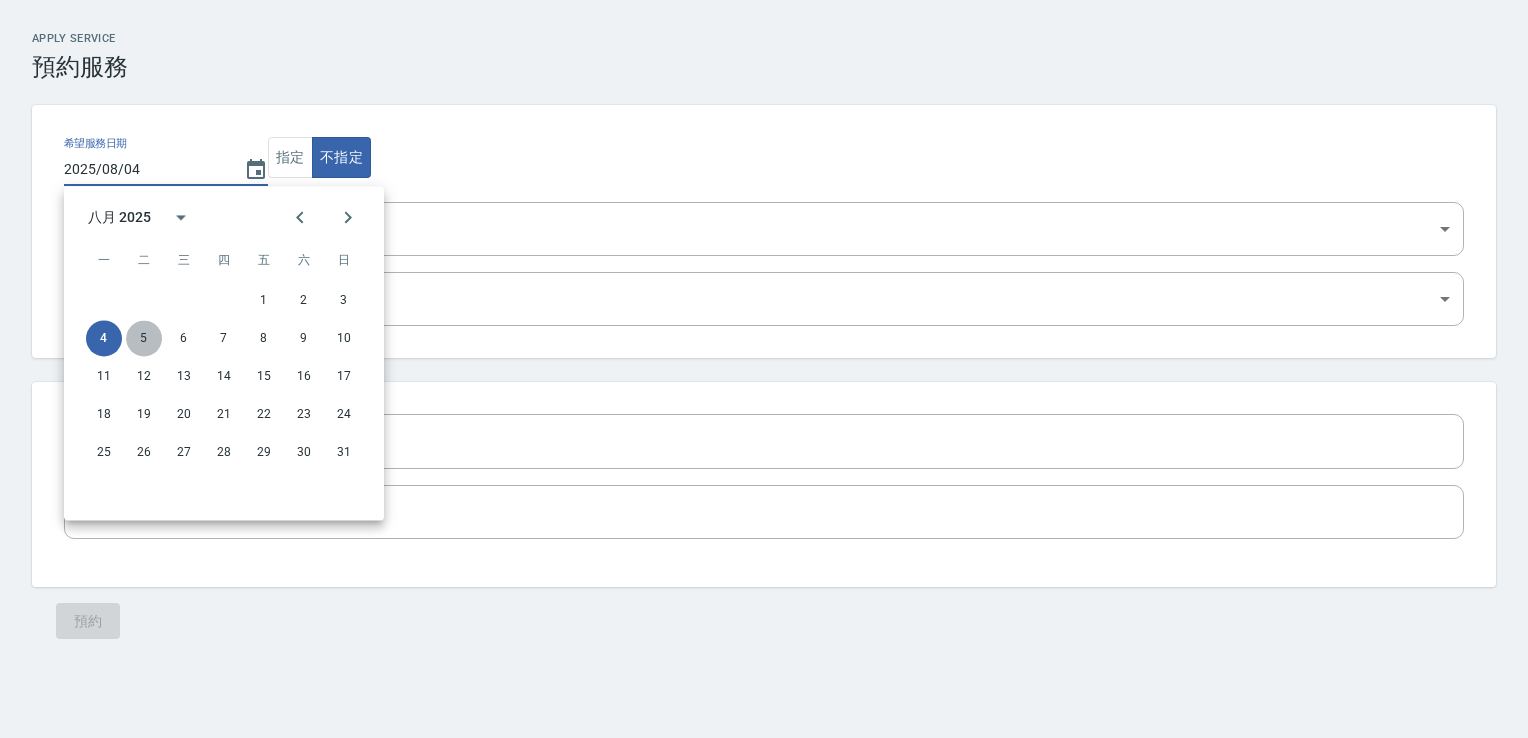 click on "5" at bounding box center (144, 338) 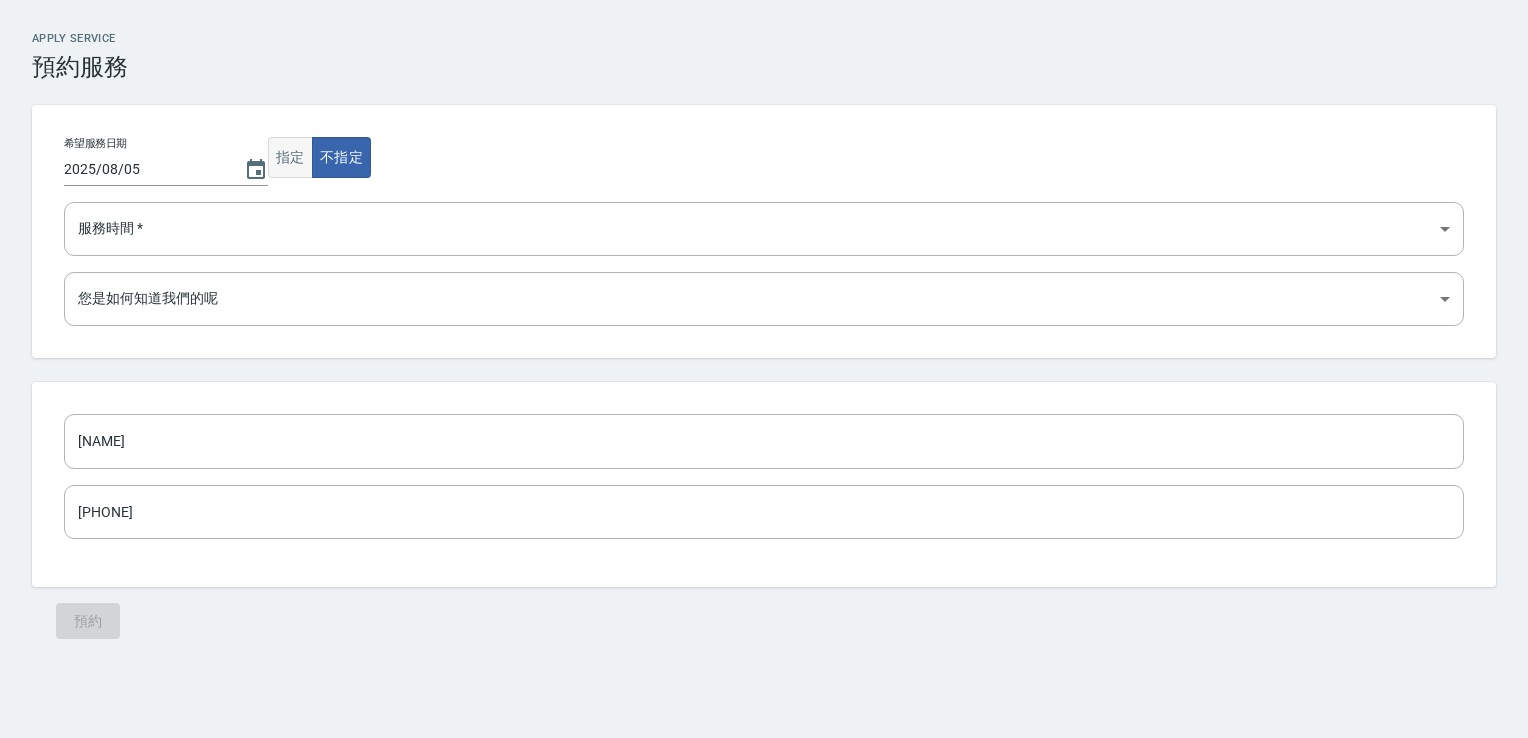 drag, startPoint x: 290, startPoint y: 156, endPoint x: 251, endPoint y: 200, distance: 58.796257 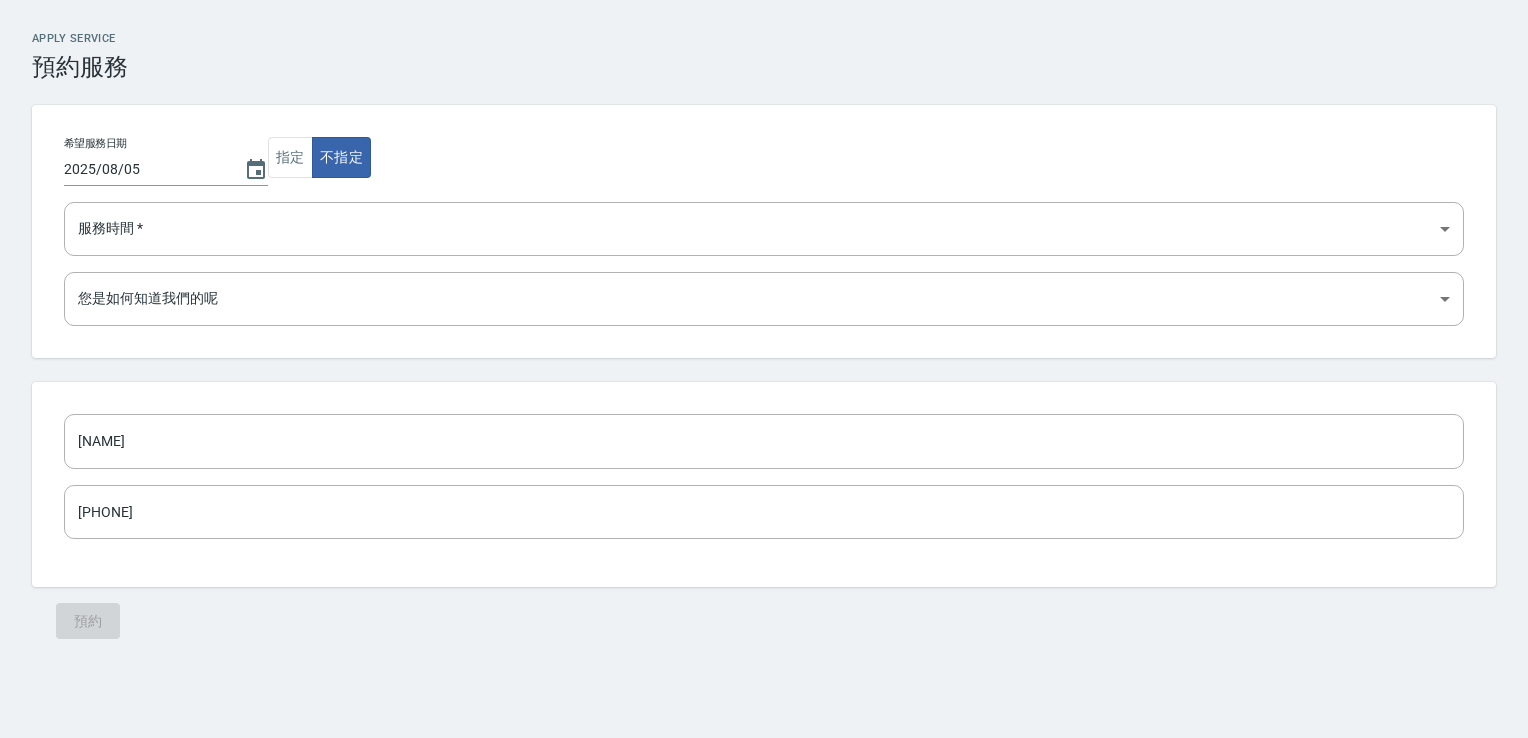 click on "指定" at bounding box center [290, 157] 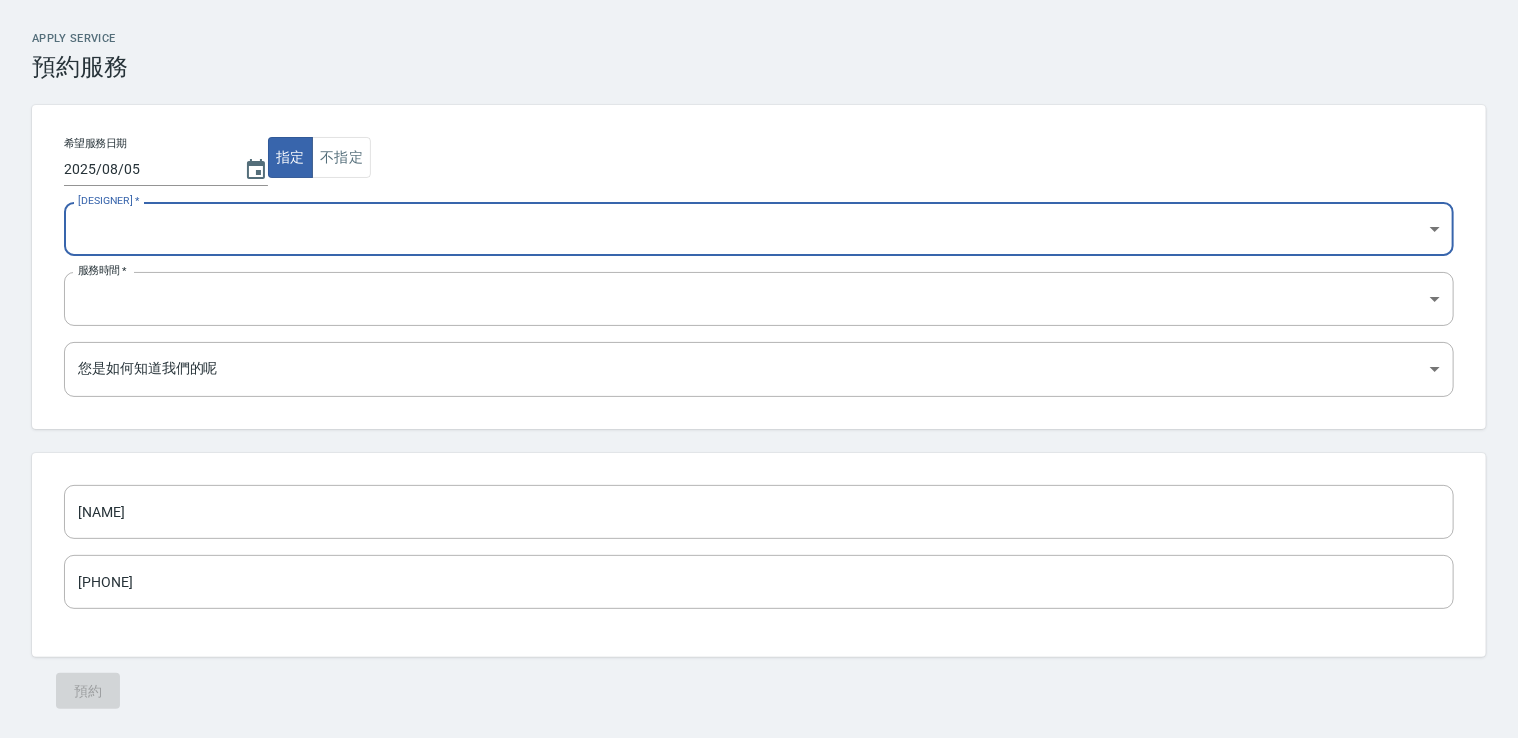 click on "[NAME] [DESIGNATION] [DESIGNER] [DESIGNER]" at bounding box center (759, 229) 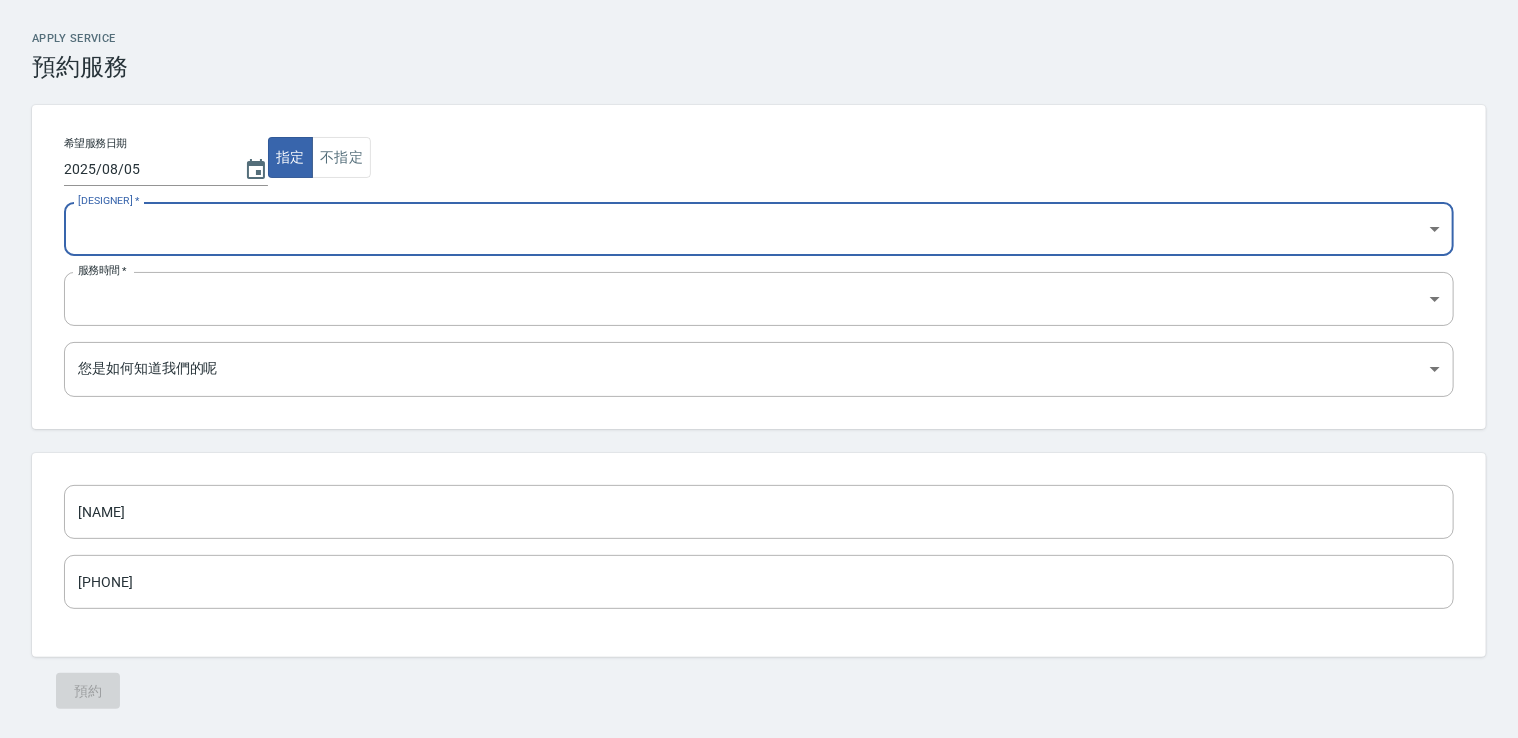 select on "[UUID]" 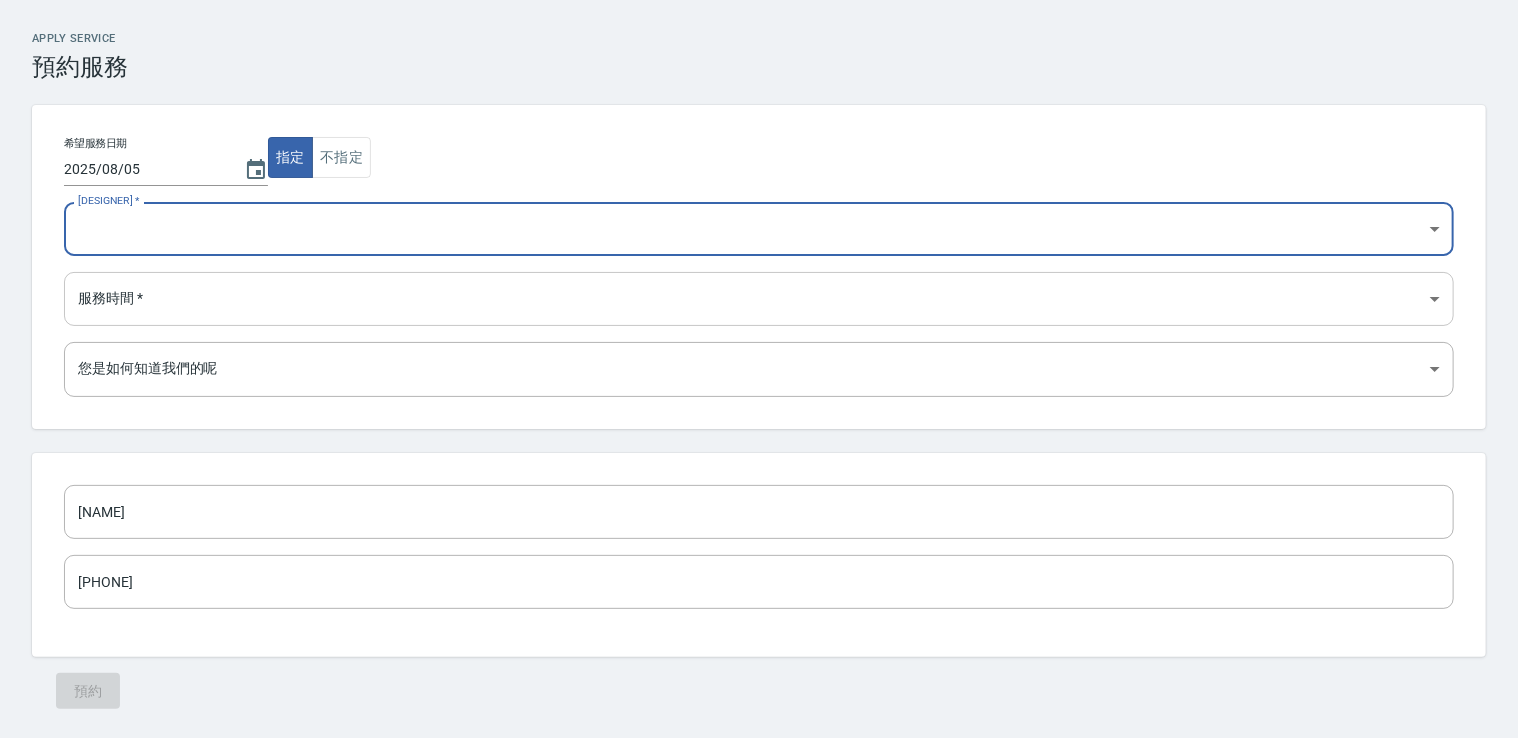 drag, startPoint x: 167, startPoint y: 313, endPoint x: 178, endPoint y: 322, distance: 14.21267 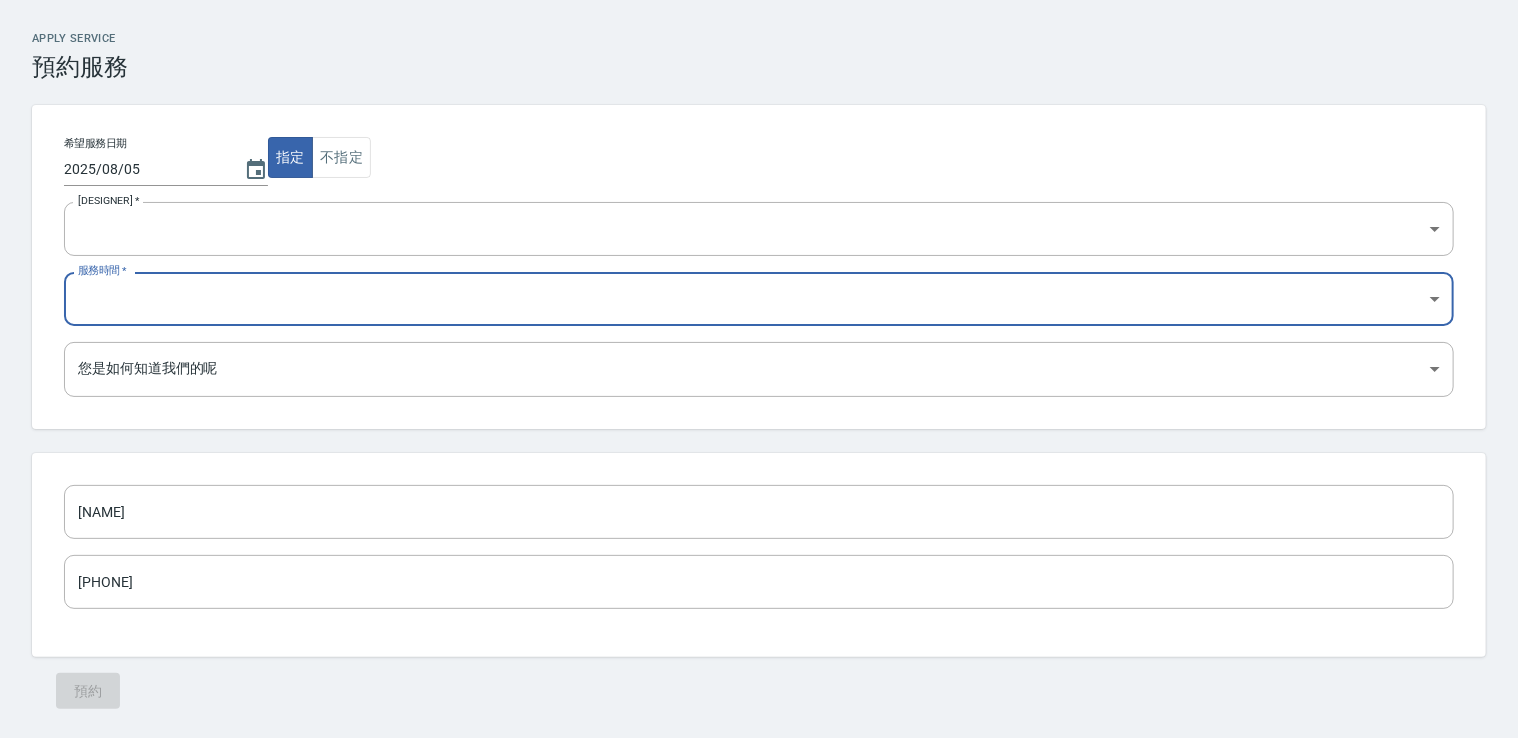 select on "[NUMBER]" 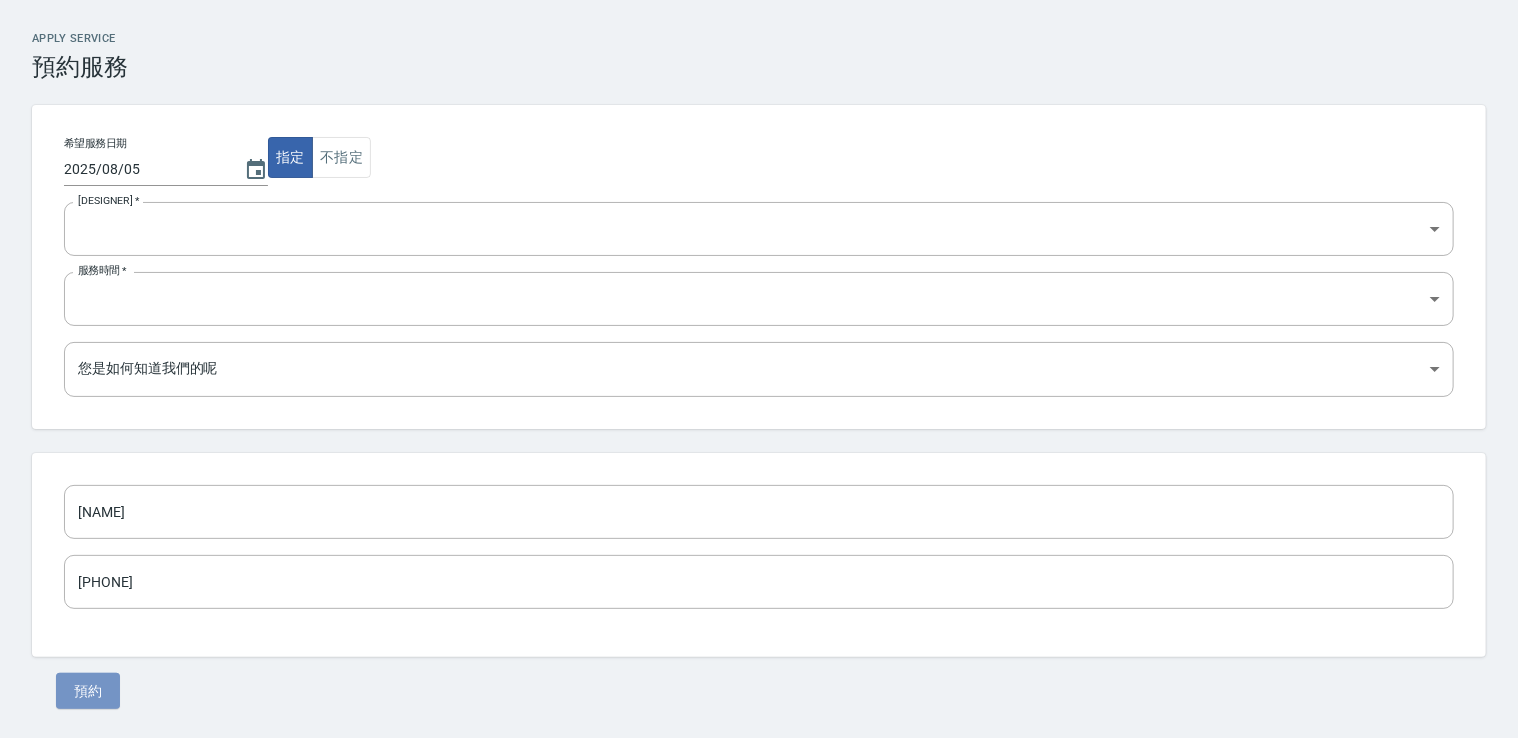 click on "預約" at bounding box center (88, 691) 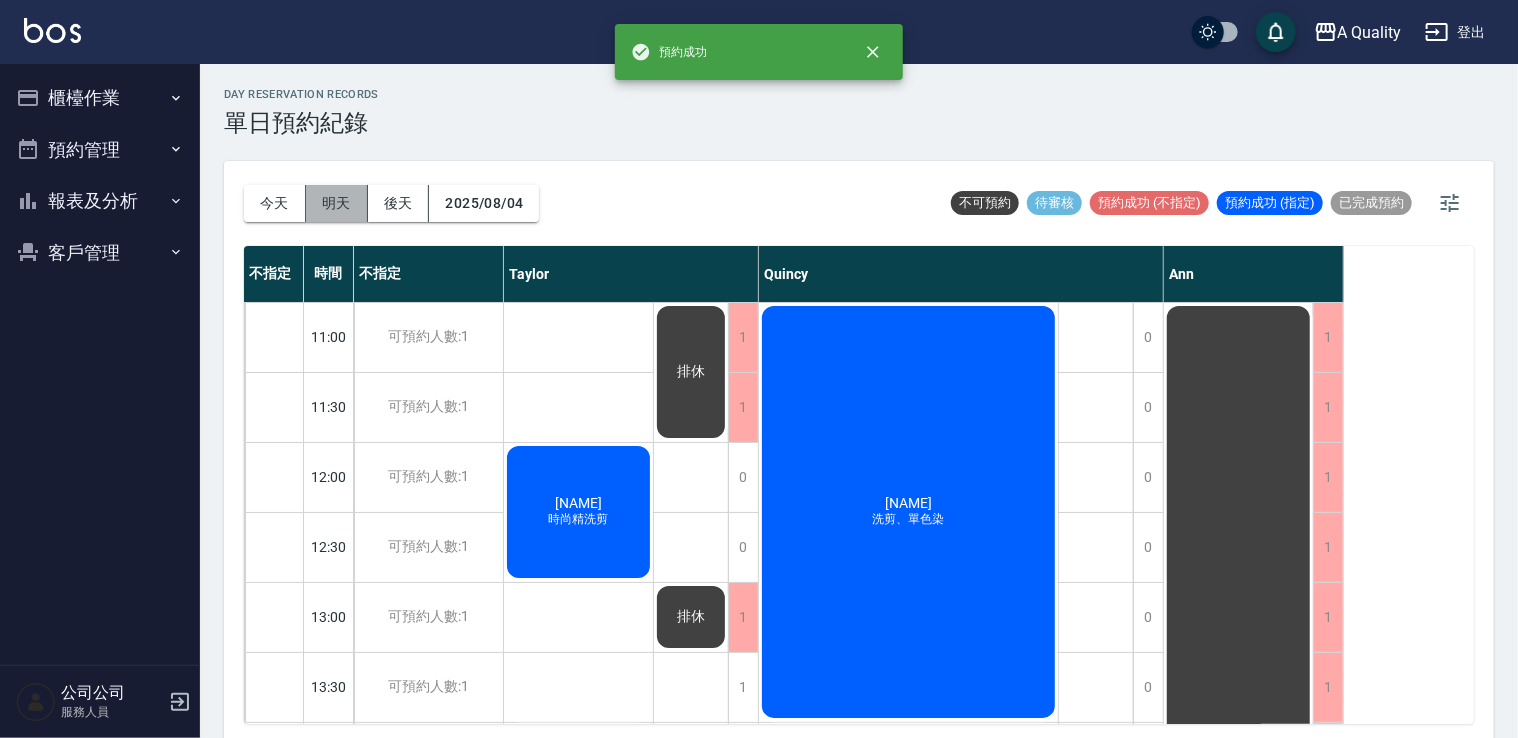 click on "明天" at bounding box center [337, 203] 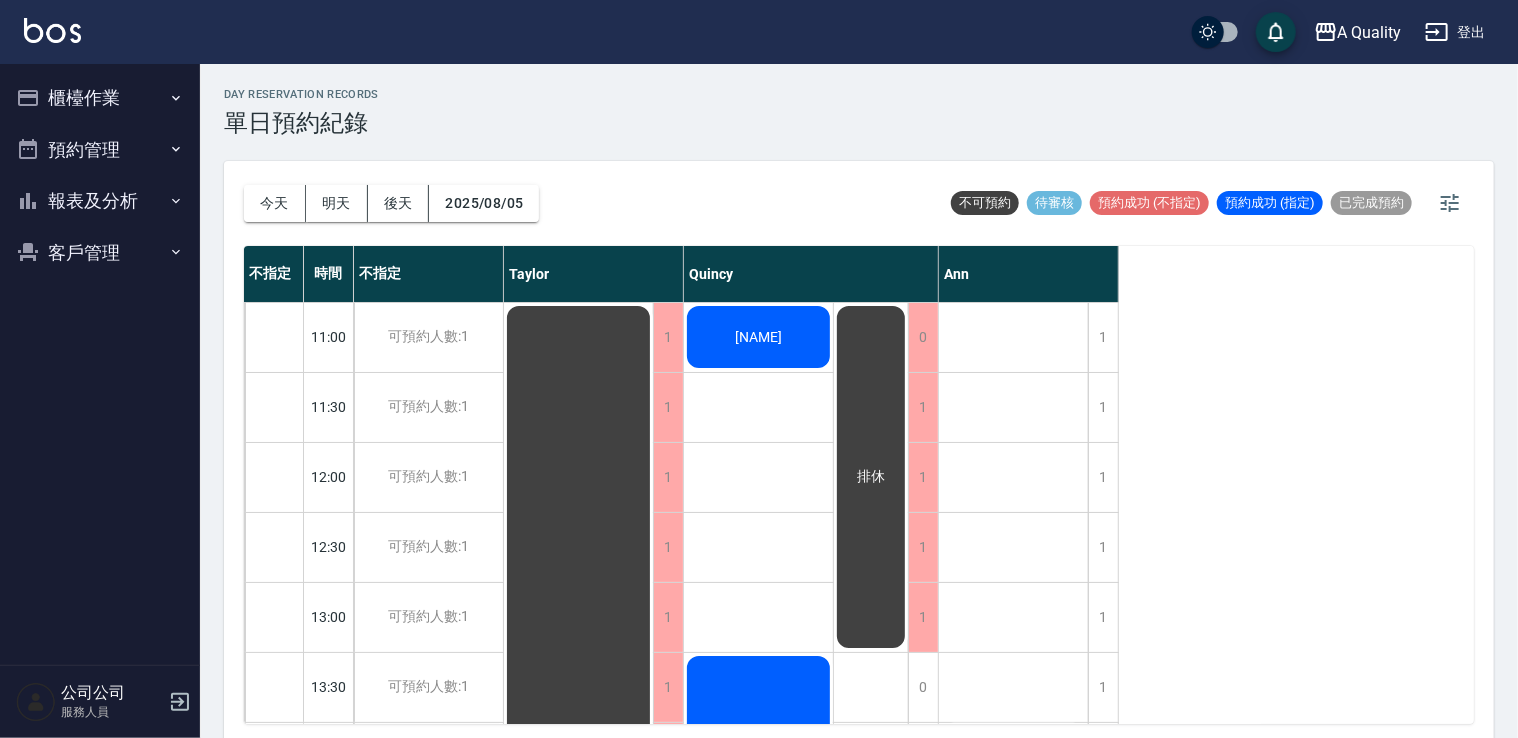 click on "[NAME]" at bounding box center [579, 932] 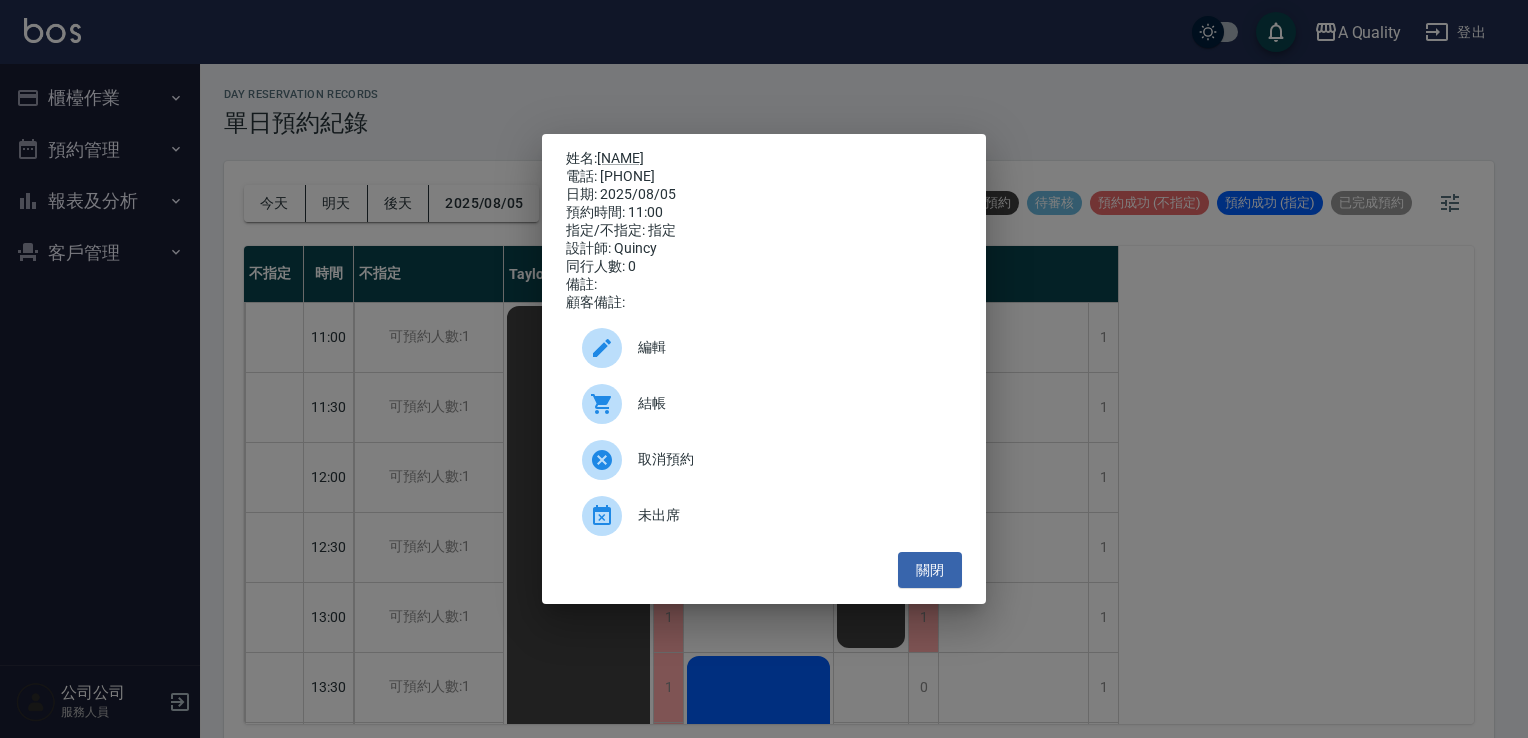 click at bounding box center (610, 348) 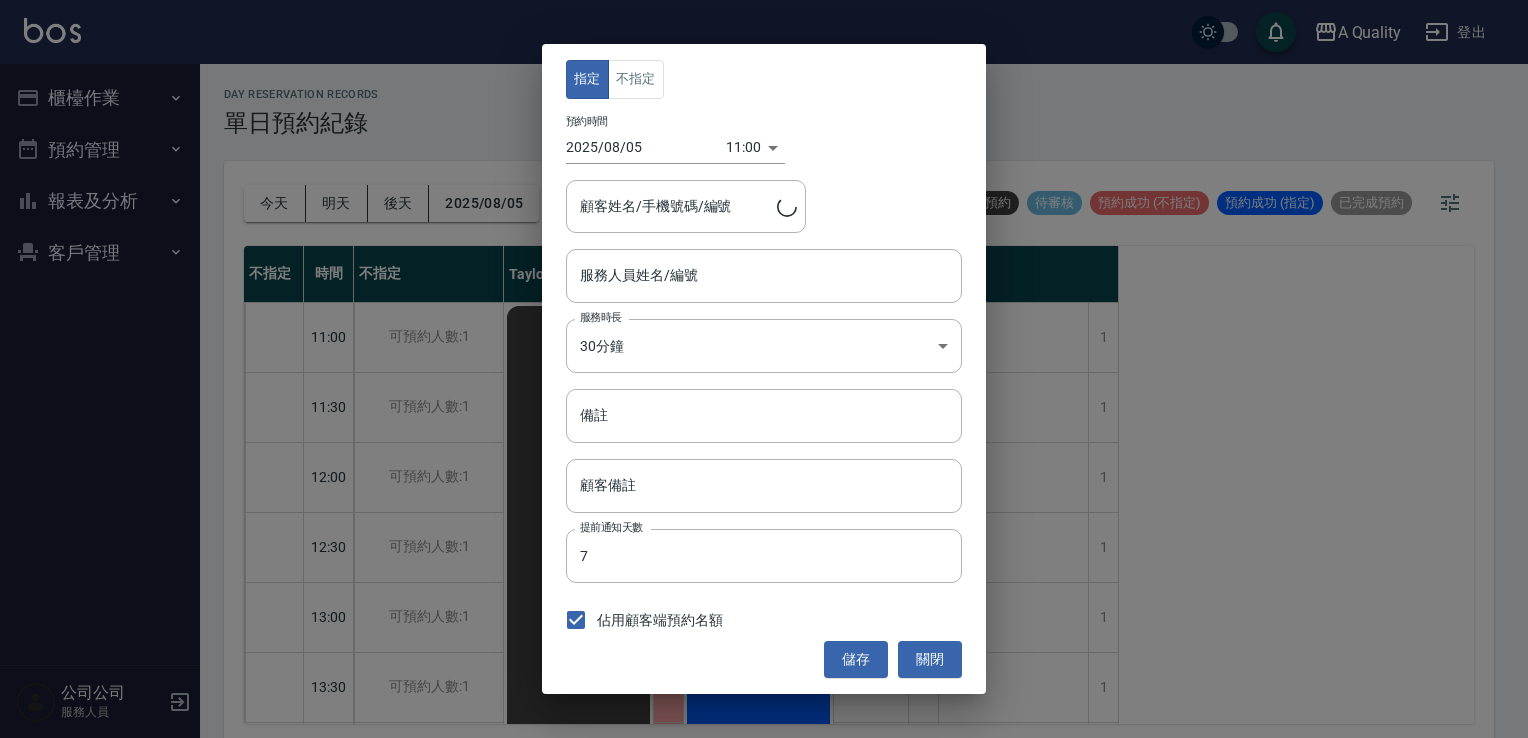 type on "Quincy(無代號)" 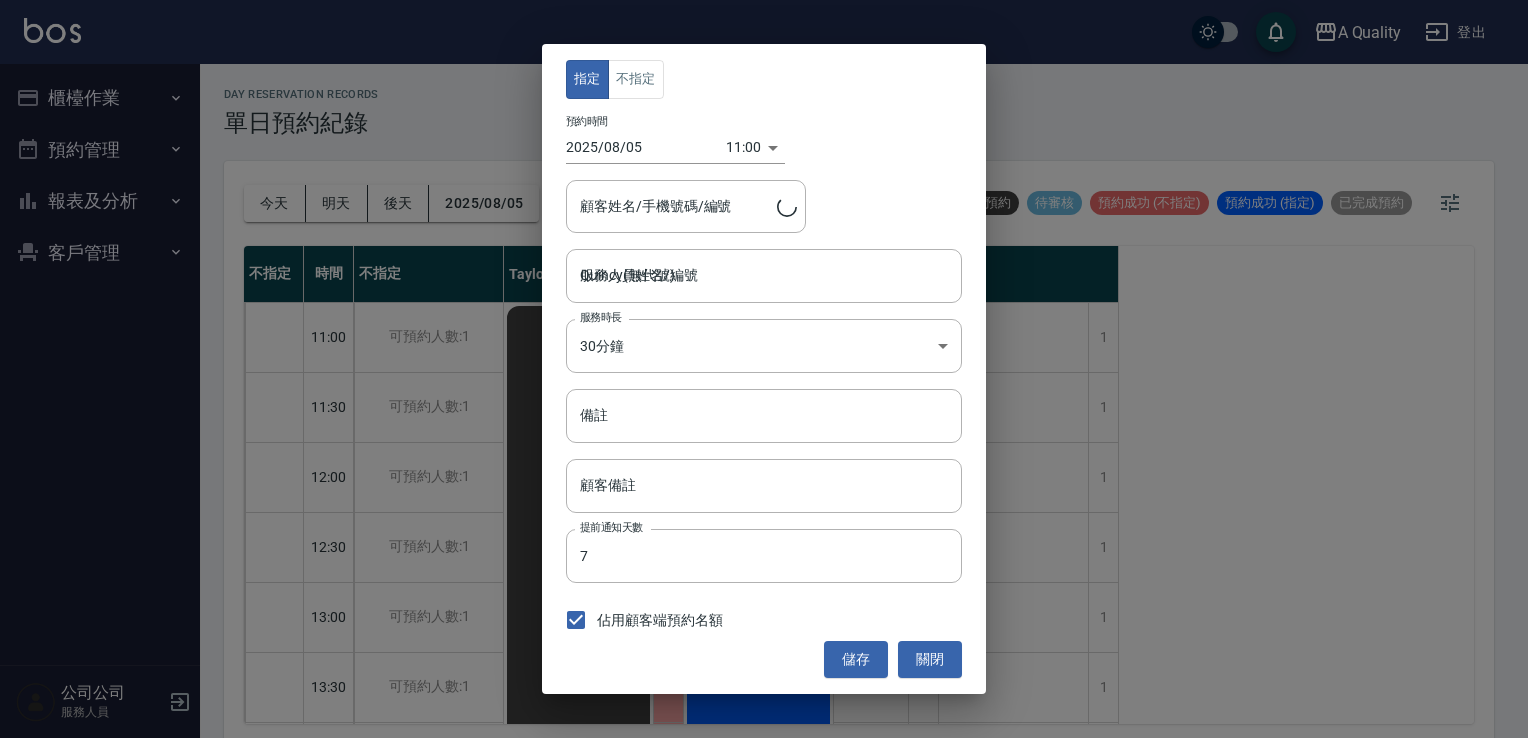 type on "[NAME]/[PHONE]" 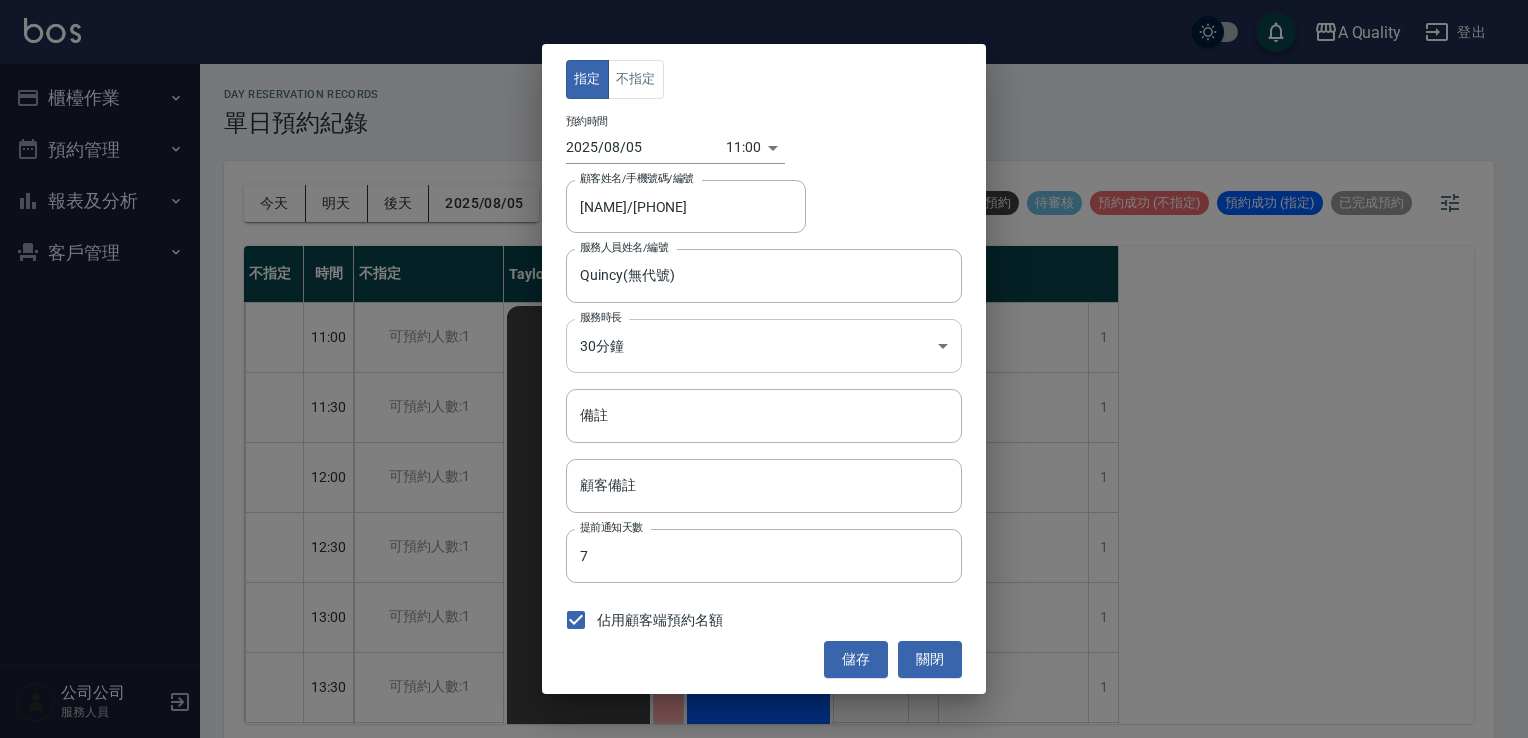 click on "[QUALITY] [LOGOUT] [COUNTER_OPERATION] [BILLING] [BILLING_LIST] [BUSINESS_DASHBOARD] [CASH_TRANSACTION_REGISTRATION] [DAILY_SETTLEMENT] [SCHEDULE] [ON_SITE_COMPUTER_CLOCK_IN] [APPOINTMENT_MANAGEMENT] [APPOINTMENT_MANAGEMENT] [SINGLE_DAY_APPOINTMENT_RECORD] [SINGLE_WEEK_APPOINTMENT_RECORD] [REPORTS_AND_ANALYSIS] [REPORT_CATALOG] [STORE_DAILY_REPORT] [MUTUAL_ASSISTANCE_DAILY_REPORT] [MUTUAL_ASSISTANCE_RANKING] [MUTUAL_ASSISTANCE_POINTS_DETAIL] [DESIGNER_DAILY_REPORT] [DESIGNER_PERFORMANCE_ANALYSIS_TABLE] [DESIGNER_RANKING] [STORE_SALES_COMMISSION_DETAIL] [DAILY_NON_CASH_DETAIL] [CUSTOMER_MANAGEMENT] [CUSTOMER_LIST] [CARD_COUPON_MANAGEMENT] [DEPOSIT_MANAGEMENT] [COMPANY_COMPANY] [SERVICE_PERSONNEL] [DAY] [RESERVATION_RECORDS] [SINGLE_DAY_APPOINTMENT_RECORD] [TODAY] [TOMORROW] [DAY_AFTER_TOMORROW] [DATE] [UNAVAILABLE] [PENDING_REVIEW] [APPOINTMENT_SUCCESSFUL] ([DESIGNATION]) [APPOINTMENT_SUCCESSFUL] ([DESIGNATION]) [APPOINTMENT_COMPLETED] [DESIGNATION] [DESIGNATION] [DESIGNATION] [TIME] [TIME] [TIME] [TIME] [TIME] [TIME] [TIME] [TIME] [TIME] [TIME] [TIME] [TIME] [TIME] [TIME] [TIME] [TIME] [TIME] [TIME] [AVAILABLE_SLOTS]:1 [AVAILABLE_SLOTS]:1 [AVAILABLE_SLOTS]:1 [AVAILABLE_SLOTS]:1 [AVAILABLE_SLOTS]:1 [AVAILABLE_SLOTS]:1 [AVAILABLE_SLOTS]:1 [AVAILABLE_SLOTS]:1 [AVAILABLE_SLOTS]:1 [AVAILABLE_SLOTS]:1 [AVAILABLE_SLOTS]:1 [AVAILABLE_SLOTS]:1 [AVAILABLE_SLOTS]:1 [NUMBER] [NUMBER]" at bounding box center (764, 372) 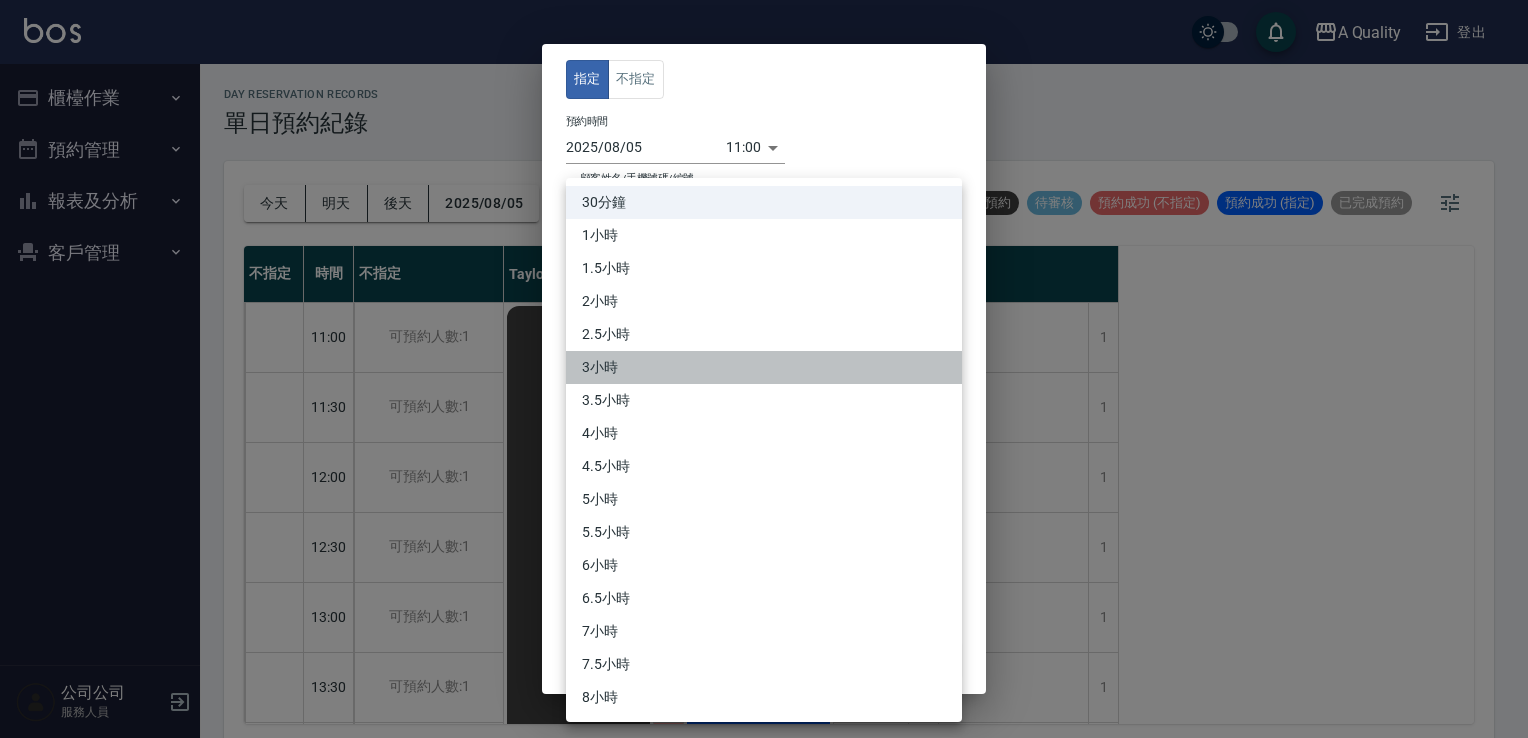 click on "3小時" at bounding box center (764, 367) 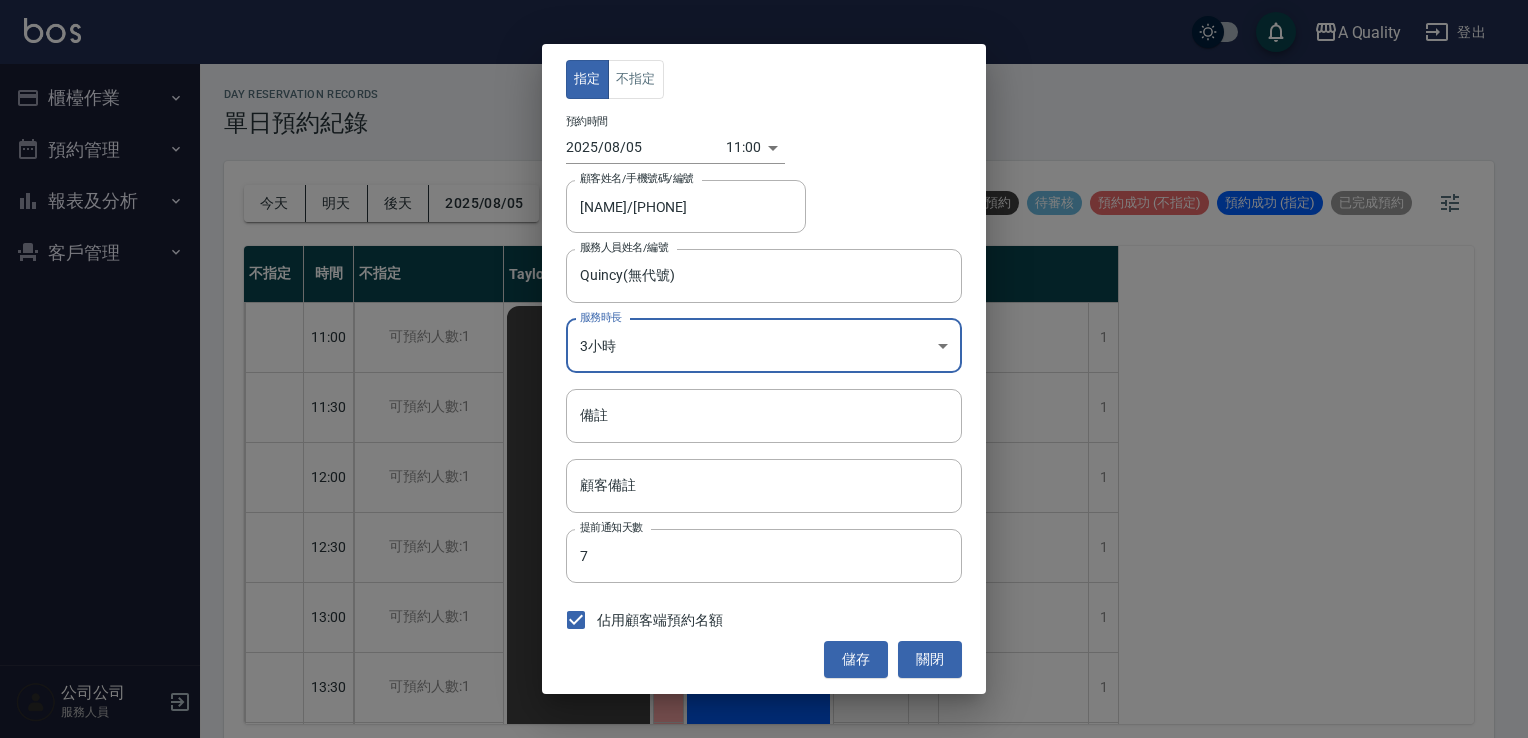 click on "儲存" at bounding box center (856, 659) 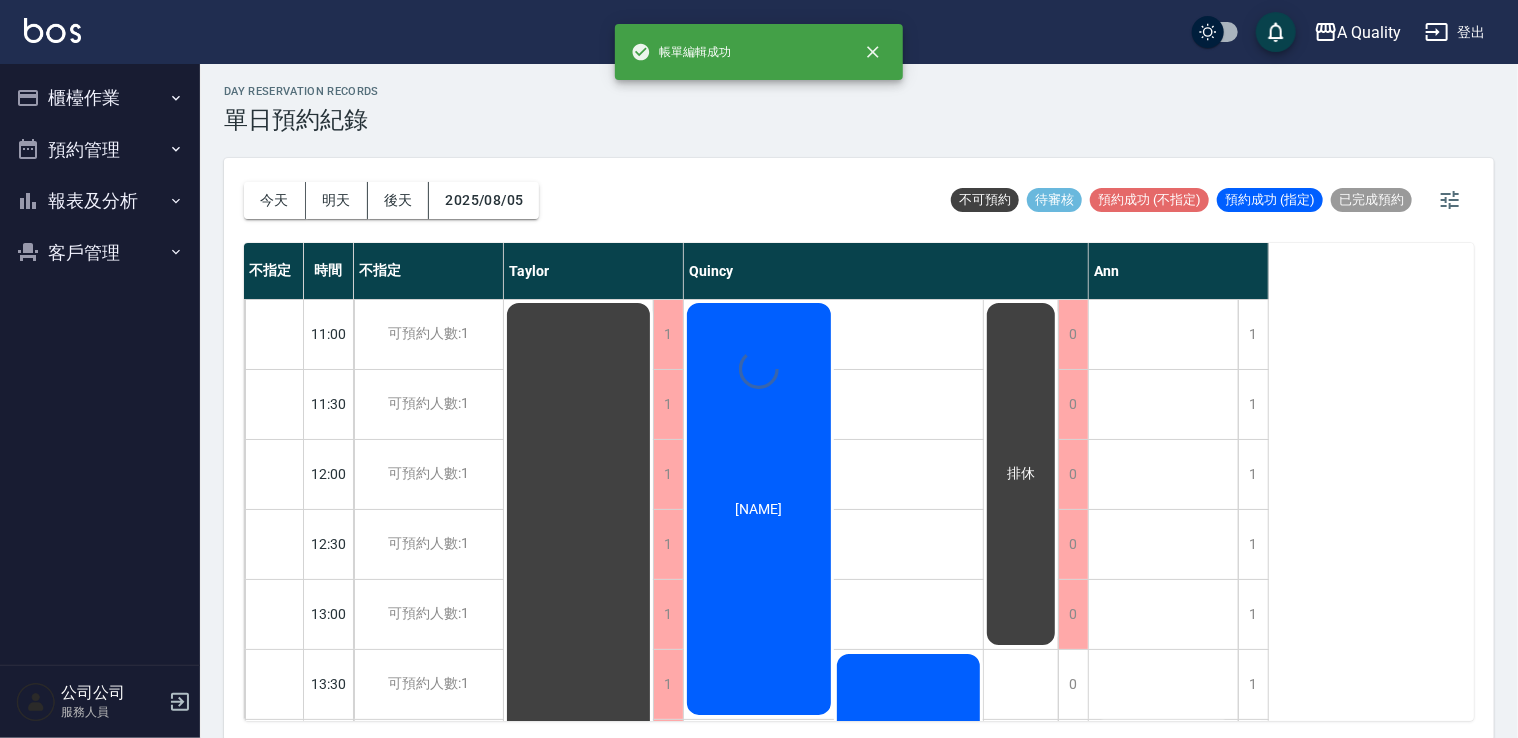 scroll, scrollTop: 5, scrollLeft: 0, axis: vertical 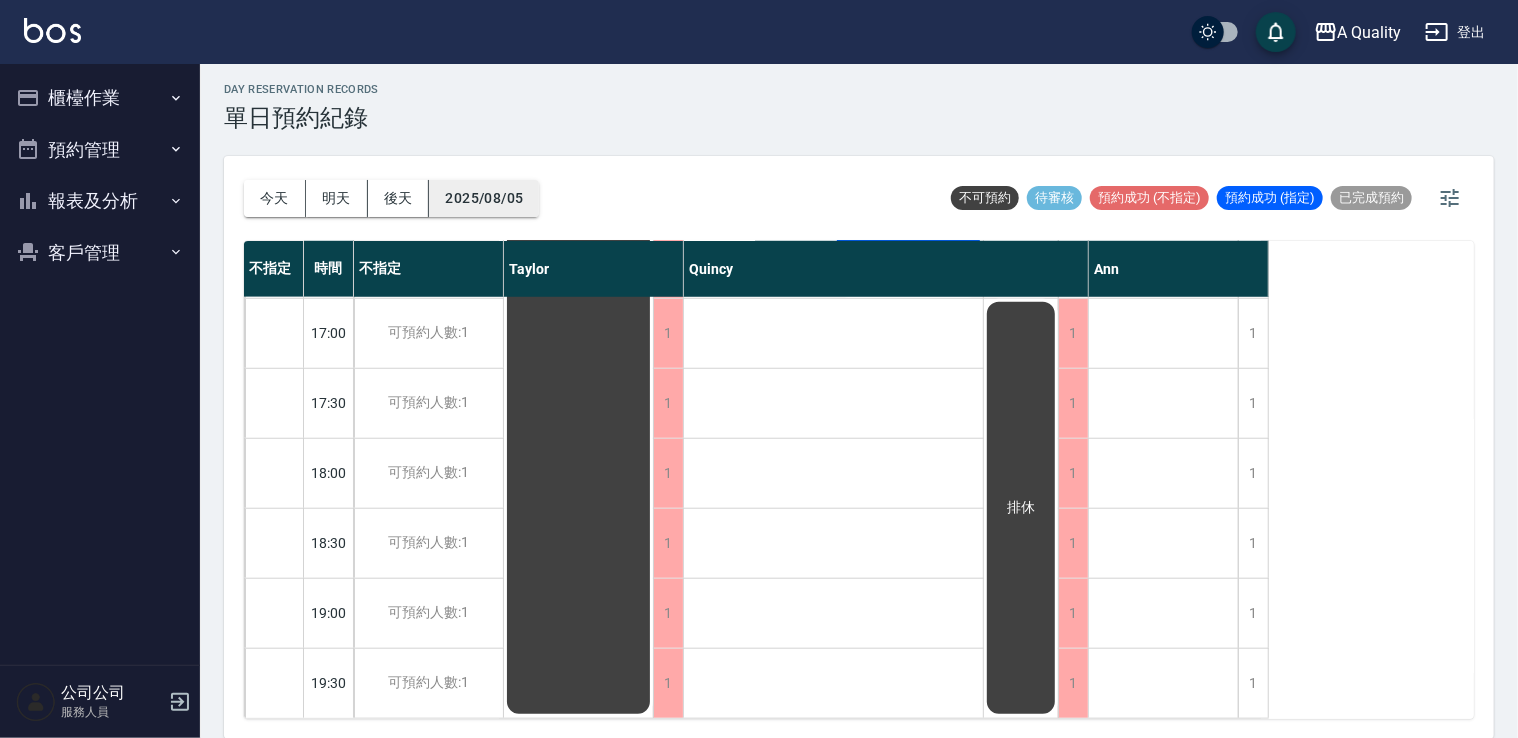 click on "2025/08/05" at bounding box center [484, 198] 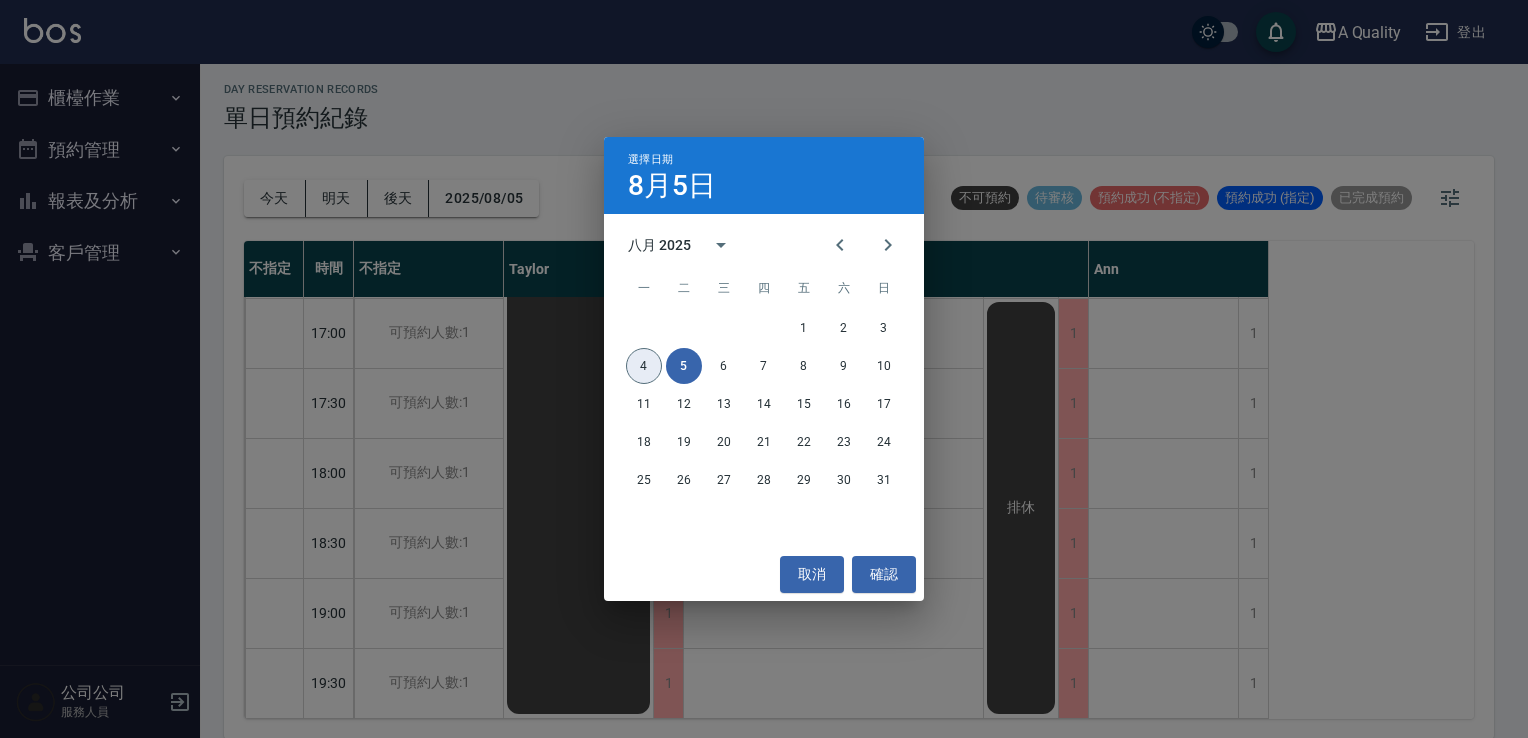 click on "4" at bounding box center [644, 366] 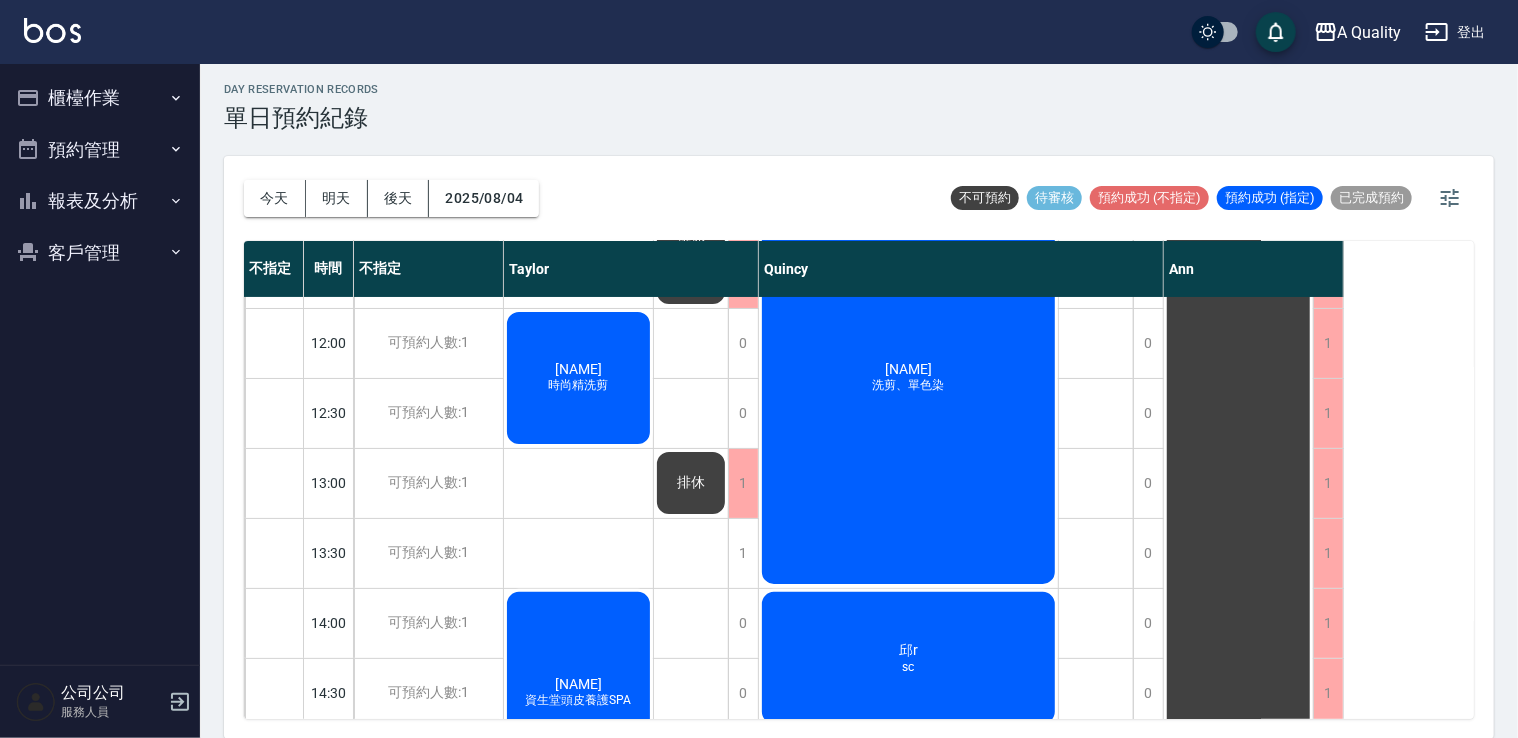scroll, scrollTop: 200, scrollLeft: 0, axis: vertical 